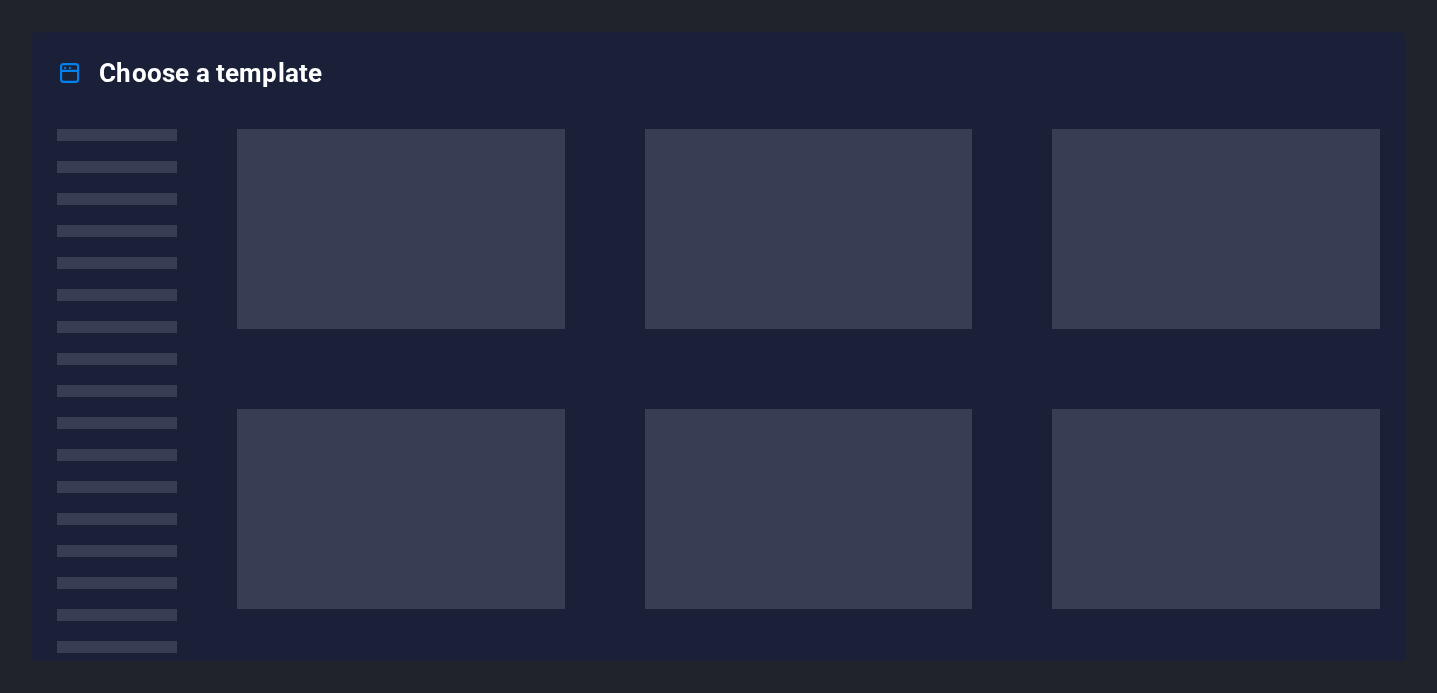 scroll, scrollTop: 0, scrollLeft: 0, axis: both 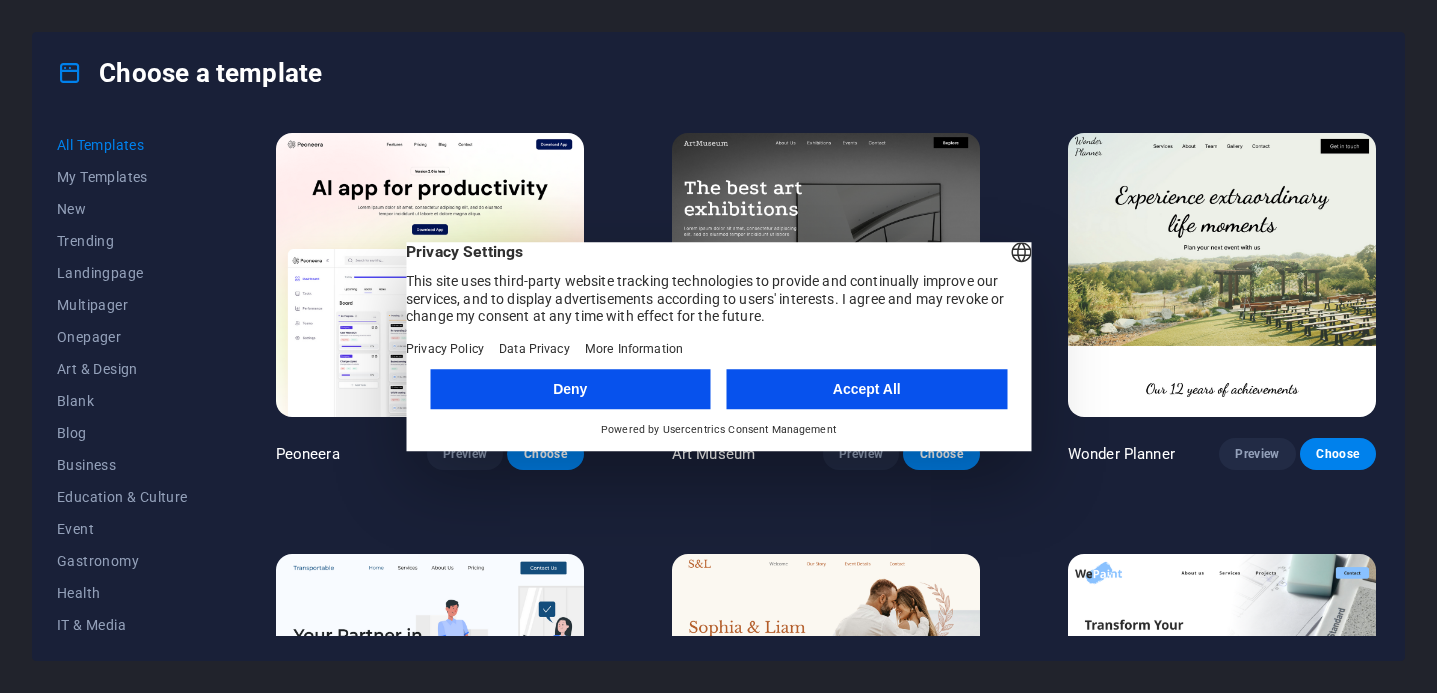 click on "Accept All" at bounding box center [867, 389] 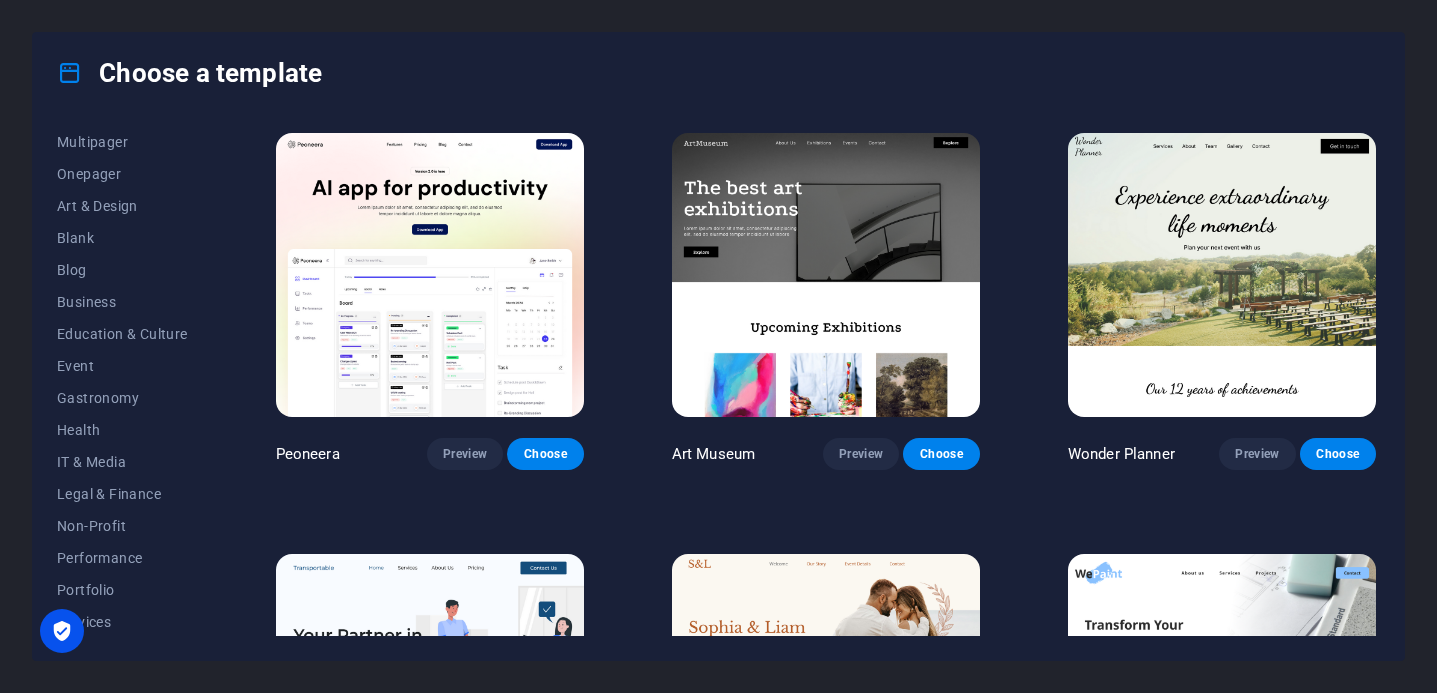 scroll, scrollTop: 162, scrollLeft: 0, axis: vertical 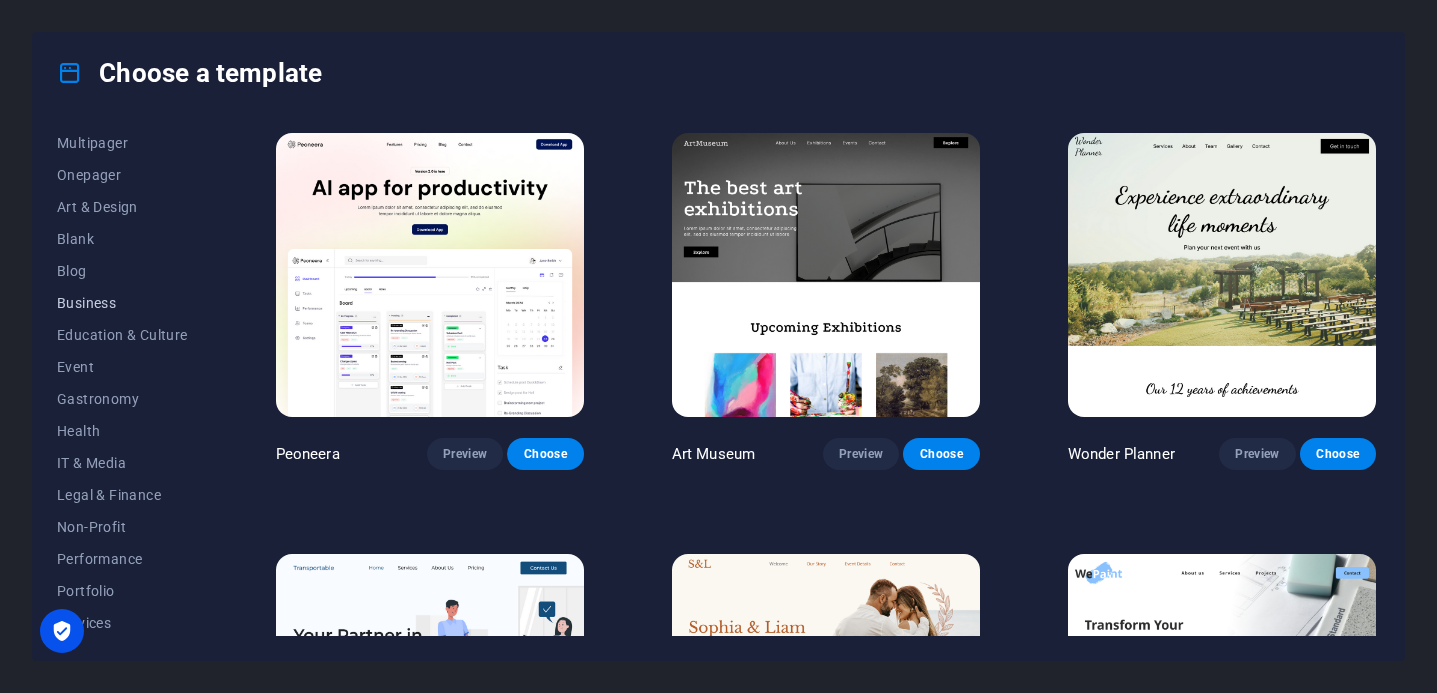 click on "Business" at bounding box center (122, 303) 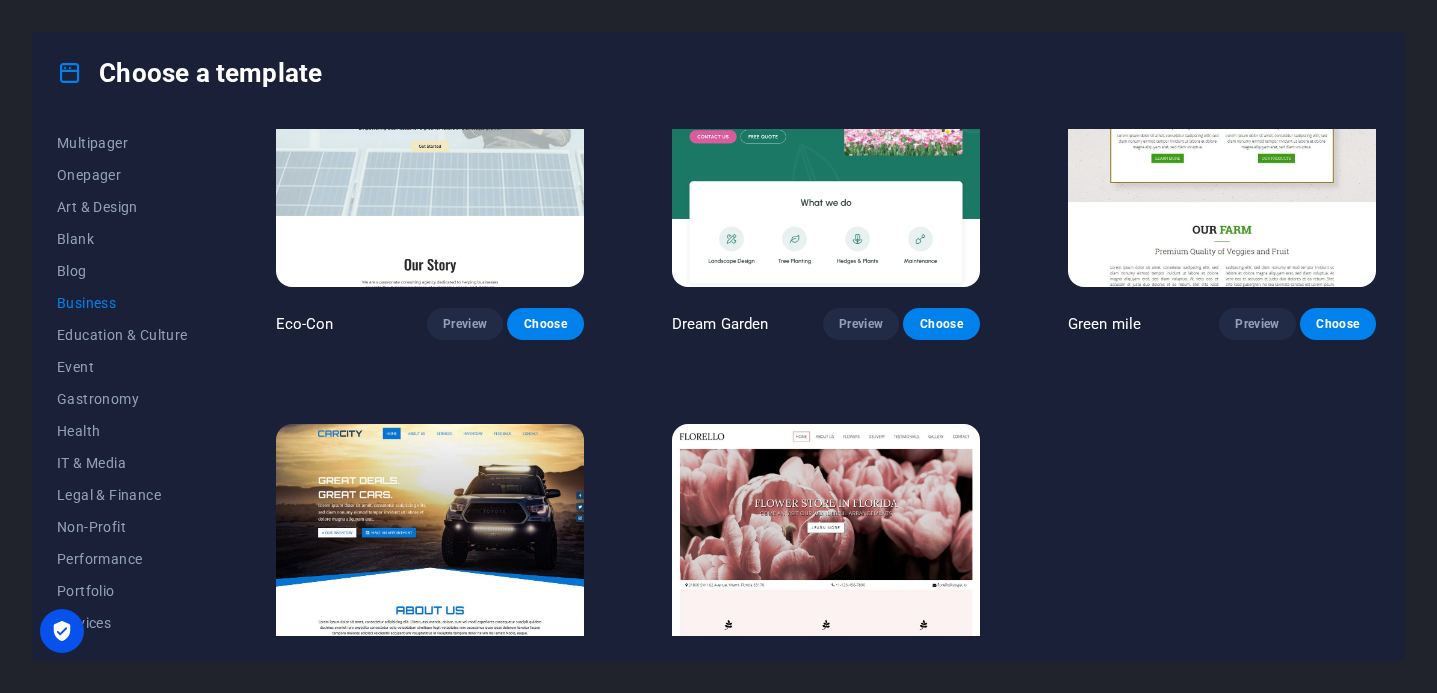 scroll, scrollTop: 133, scrollLeft: 0, axis: vertical 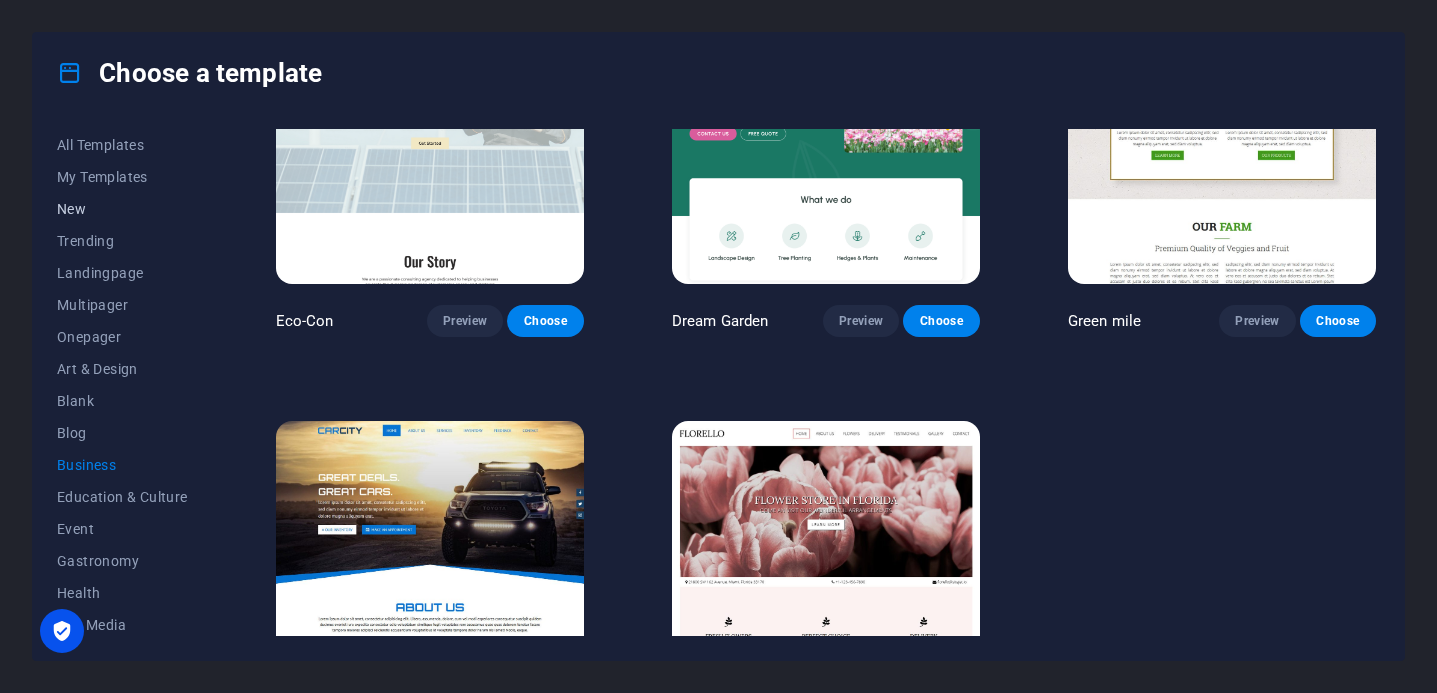 click on "New" at bounding box center (122, 209) 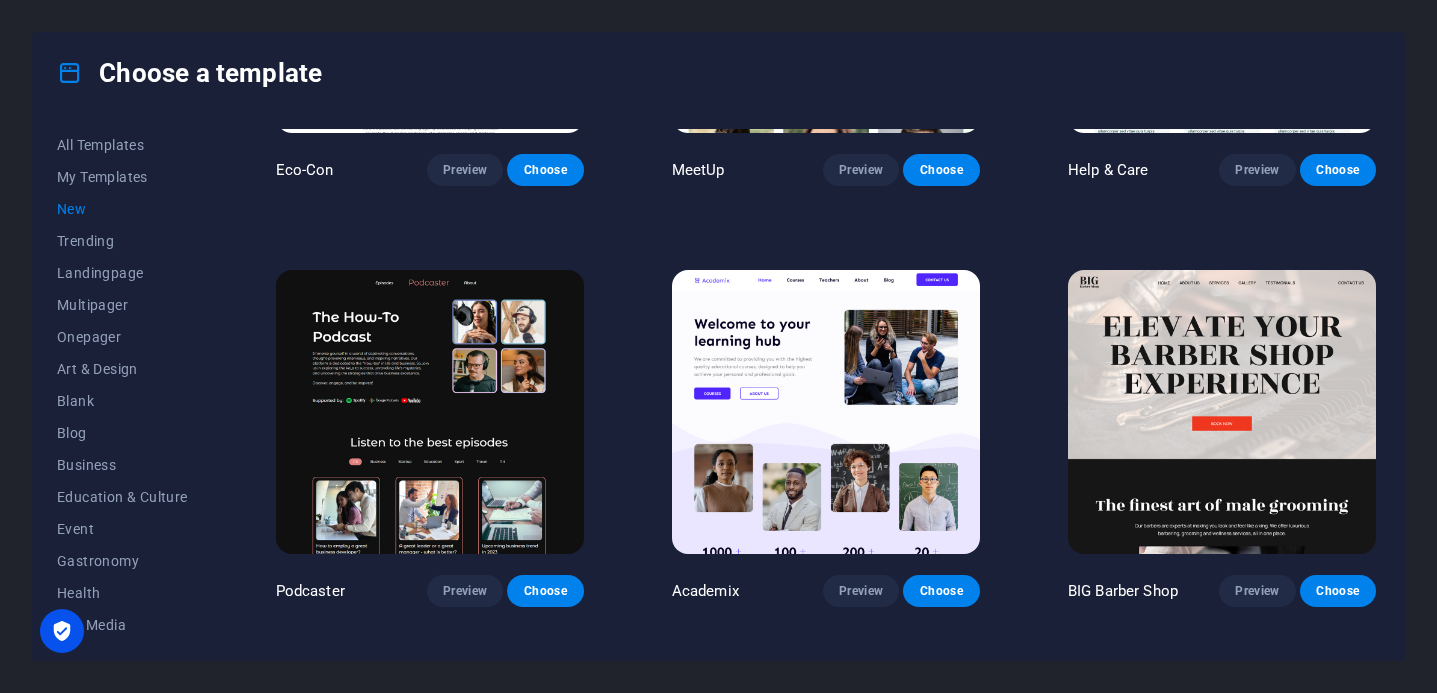 scroll, scrollTop: 1173, scrollLeft: 0, axis: vertical 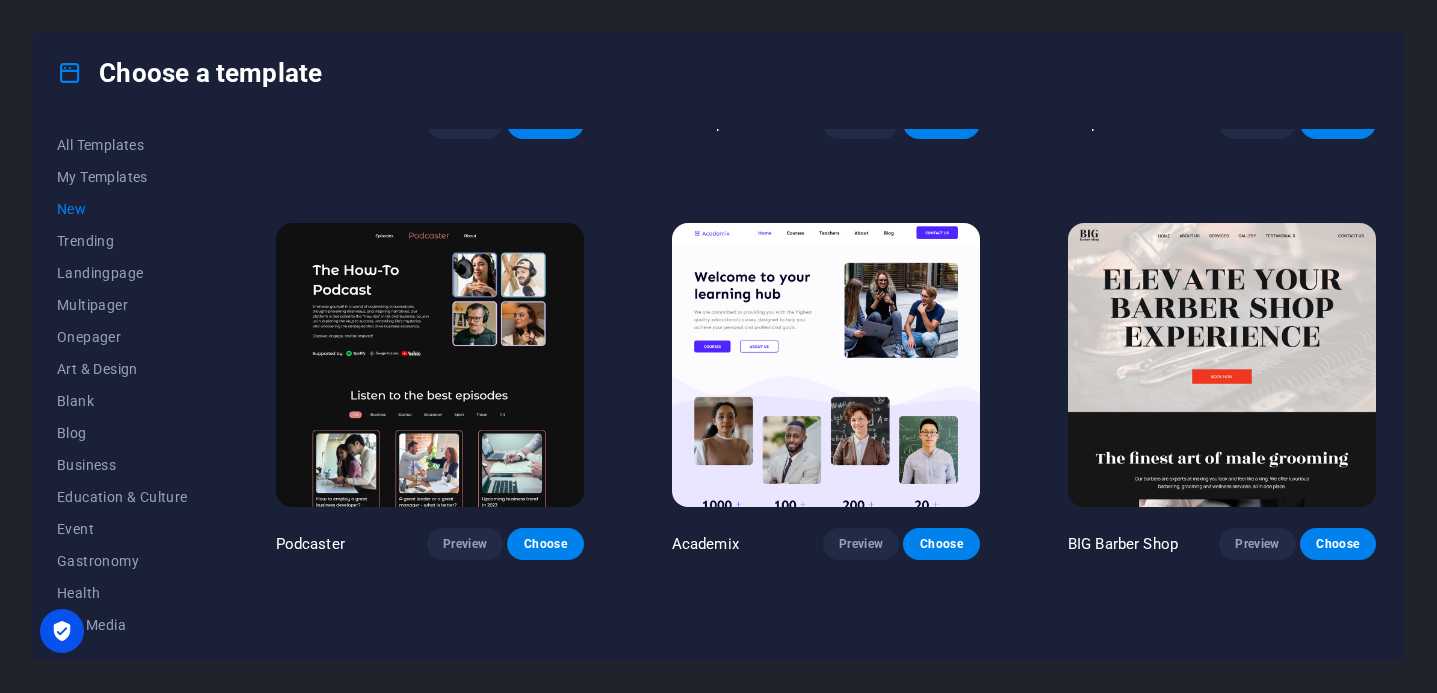 click at bounding box center [1222, 365] 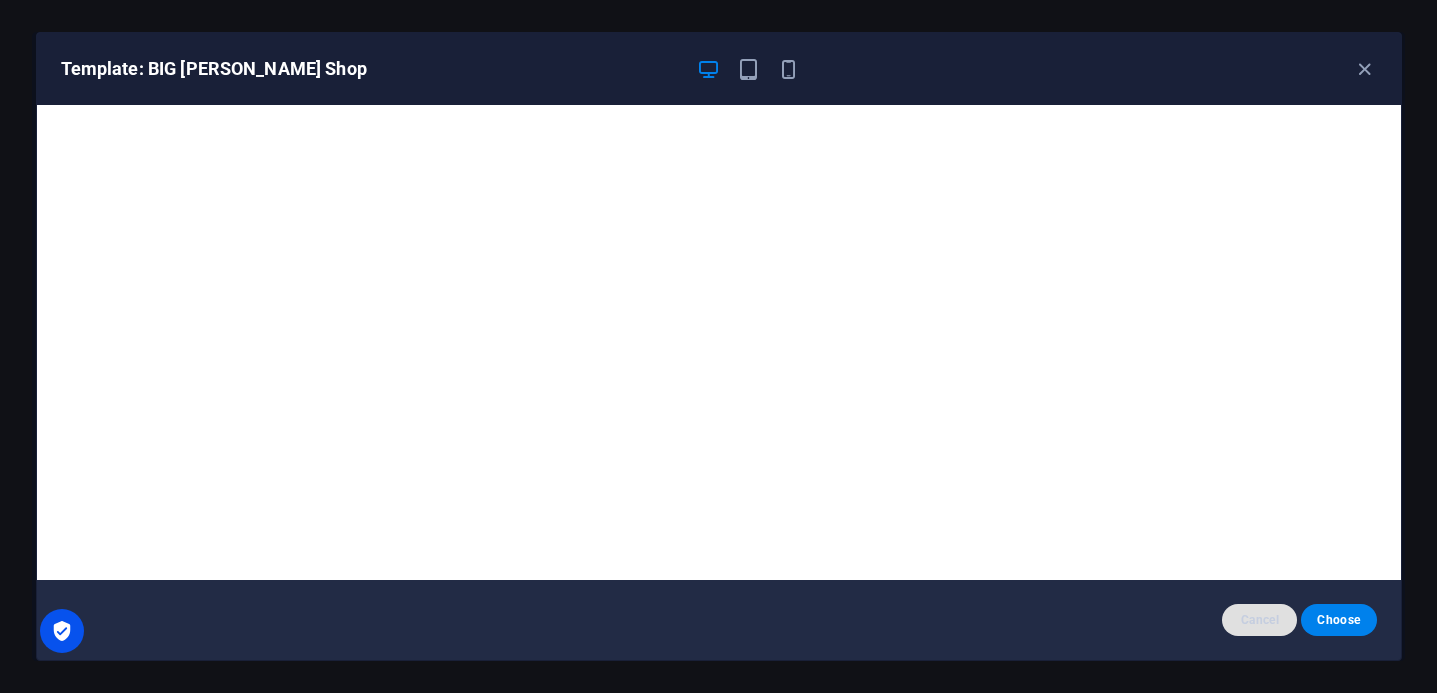 click on "Cancel" at bounding box center (1259, 620) 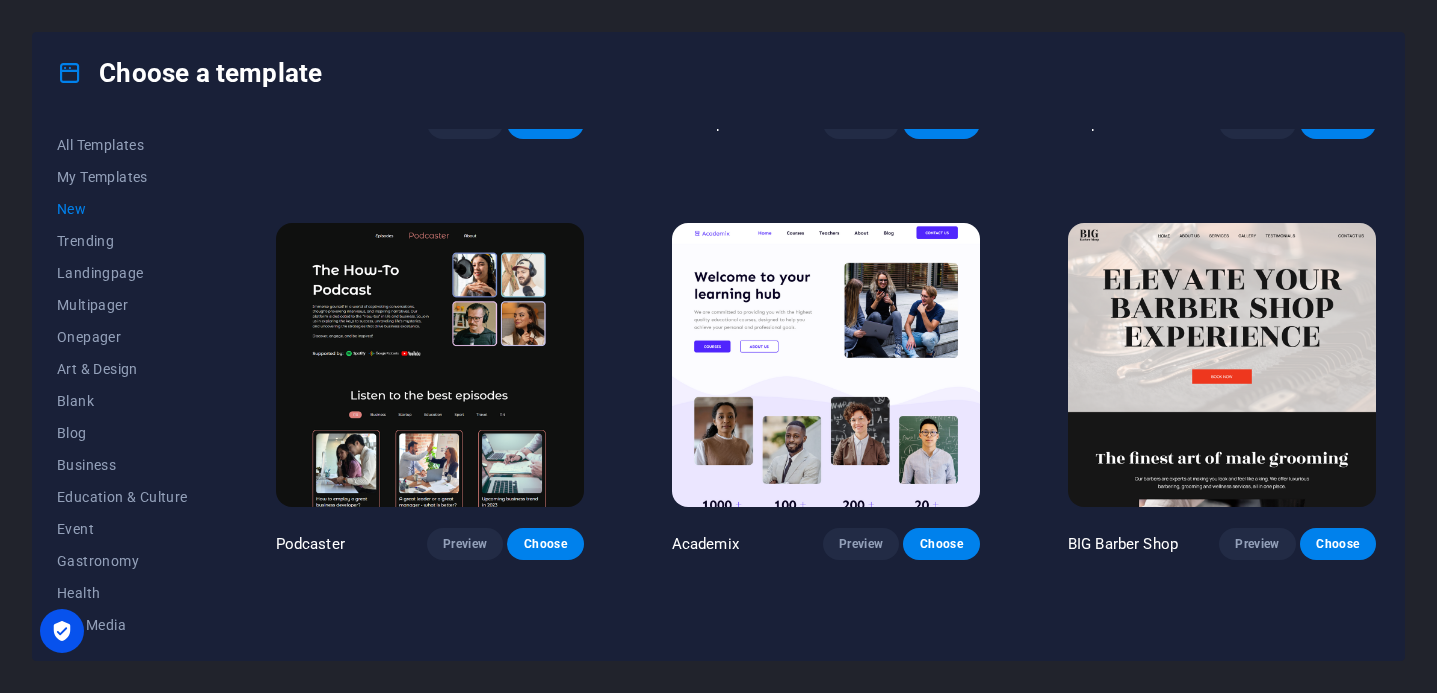 click at bounding box center (826, 365) 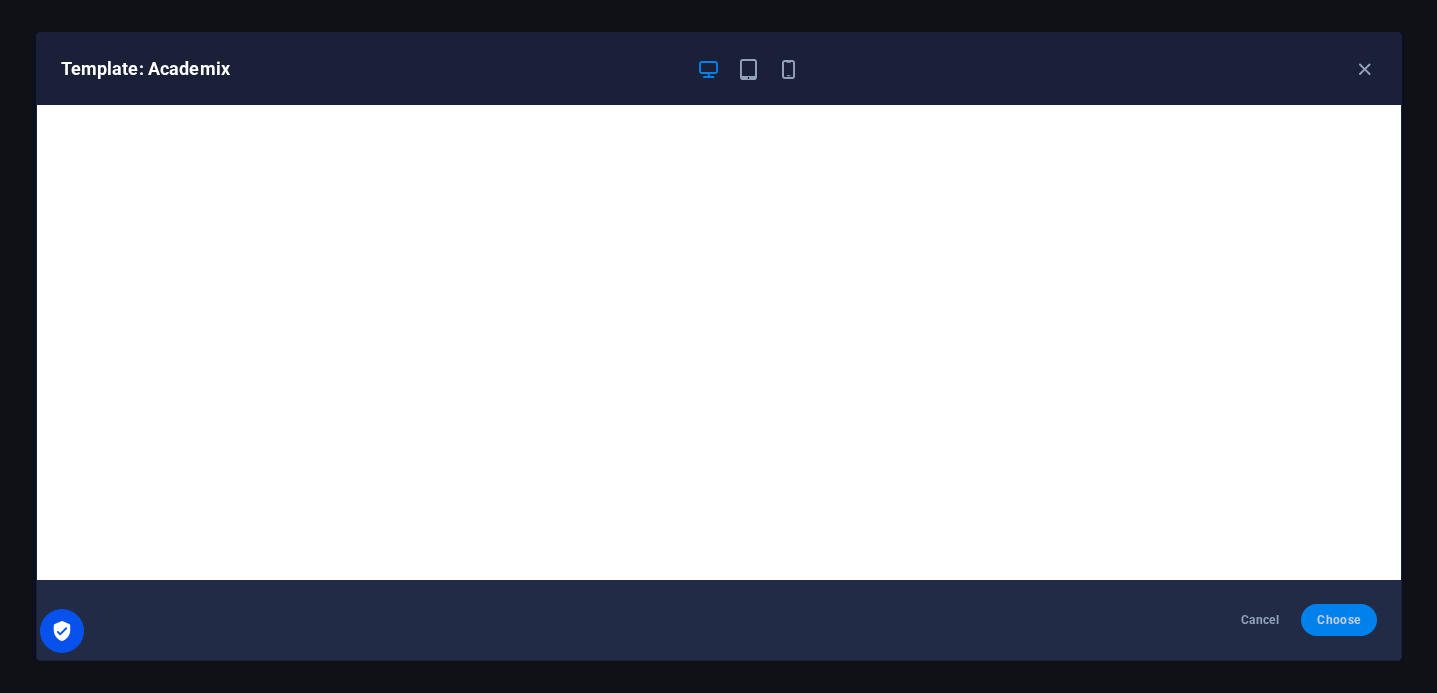 click on "Choose" at bounding box center [1338, 620] 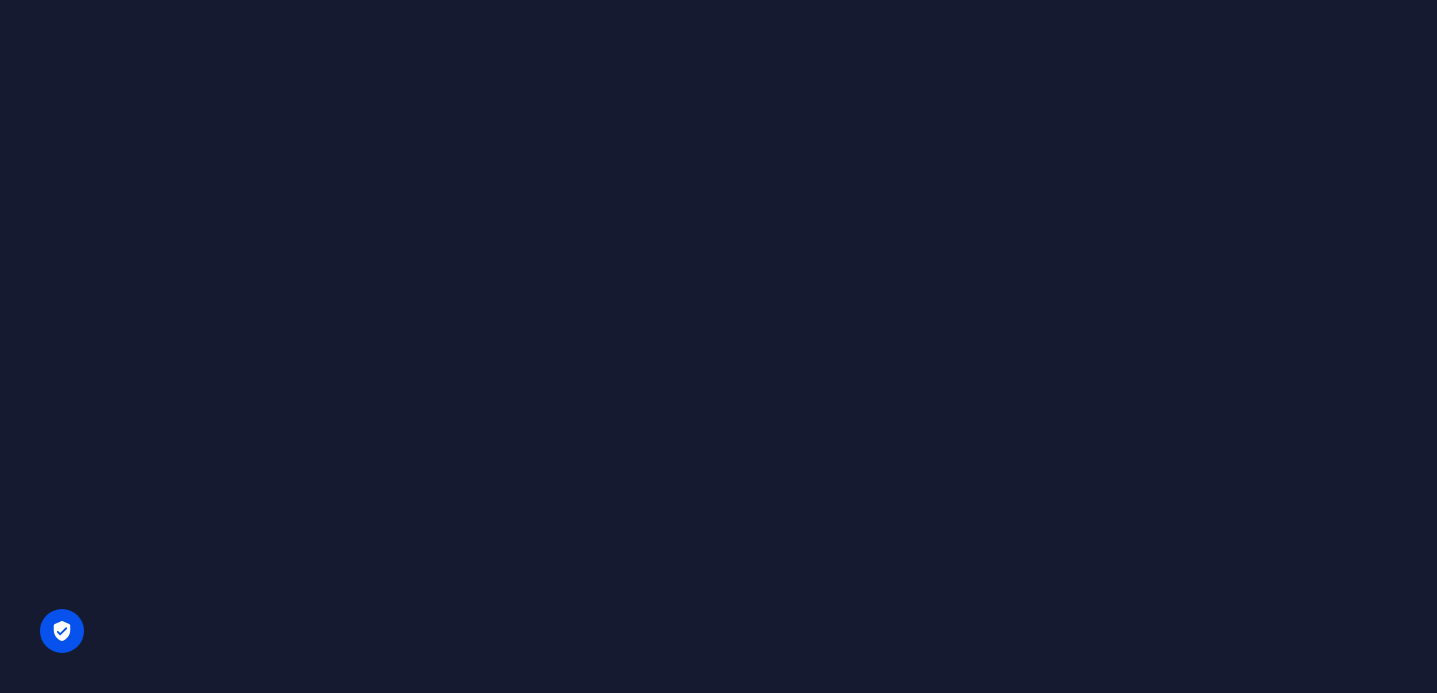 scroll, scrollTop: 0, scrollLeft: 0, axis: both 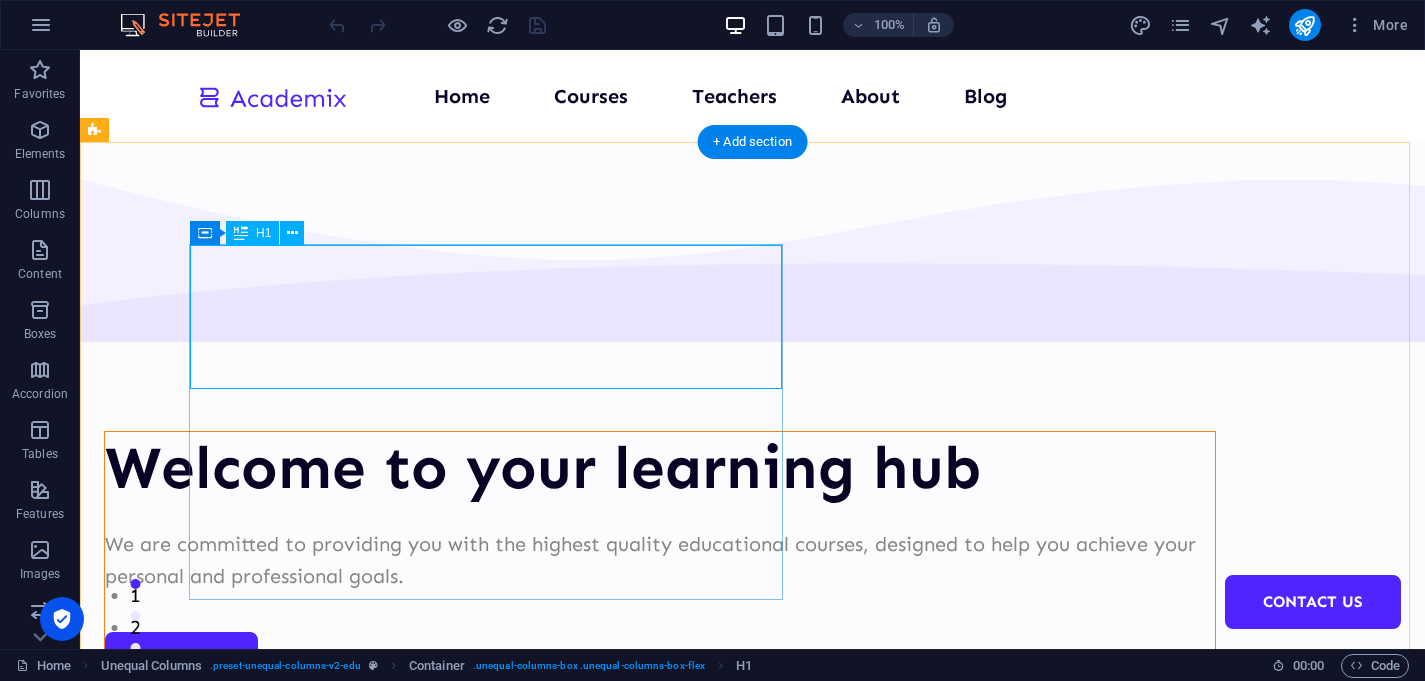 click on "Welcome to your learning hub" at bounding box center (660, 468) 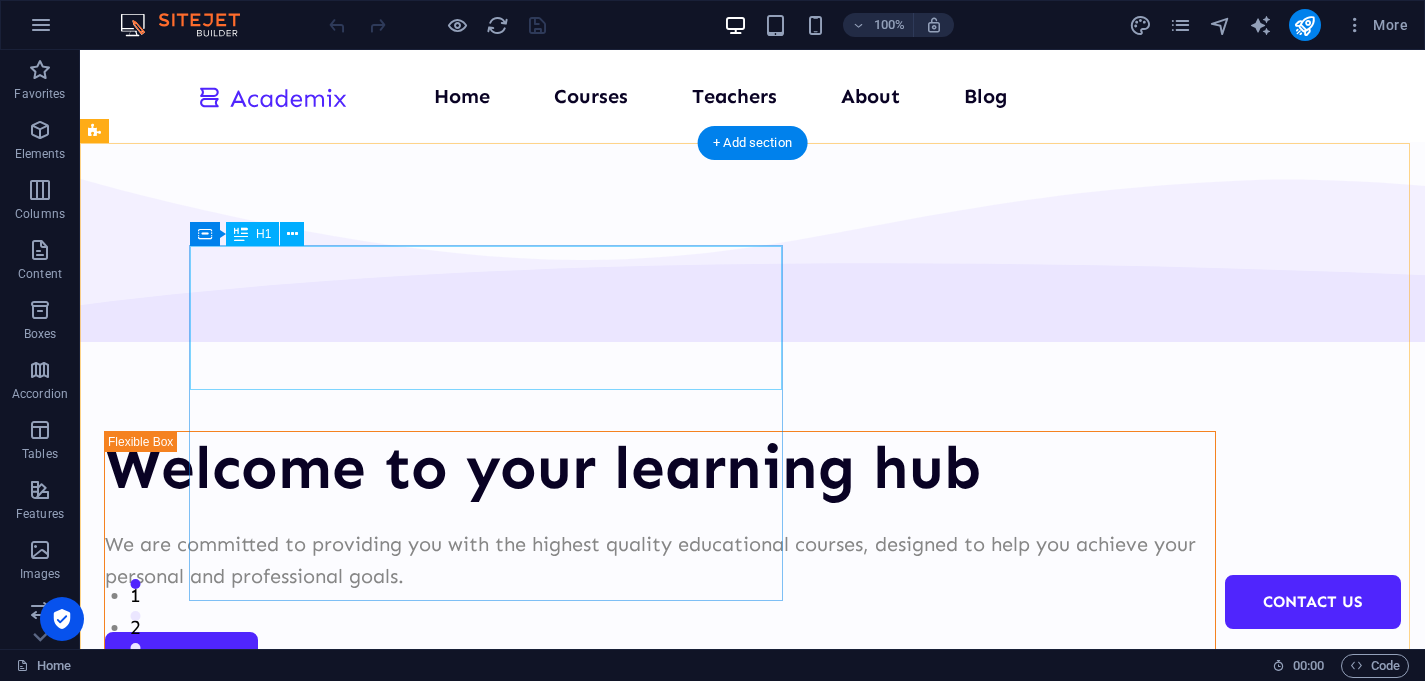 scroll, scrollTop: 0, scrollLeft: 0, axis: both 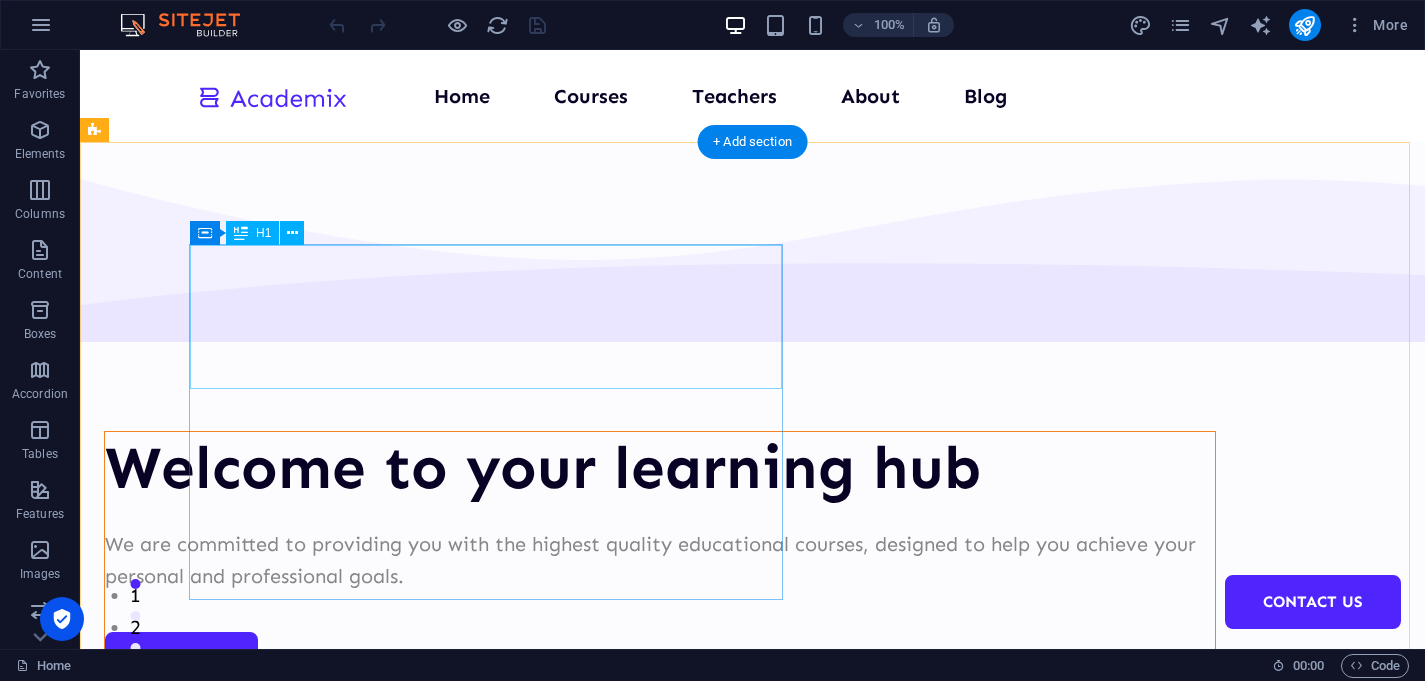 click on "Welcome to your learning hub" at bounding box center [660, 468] 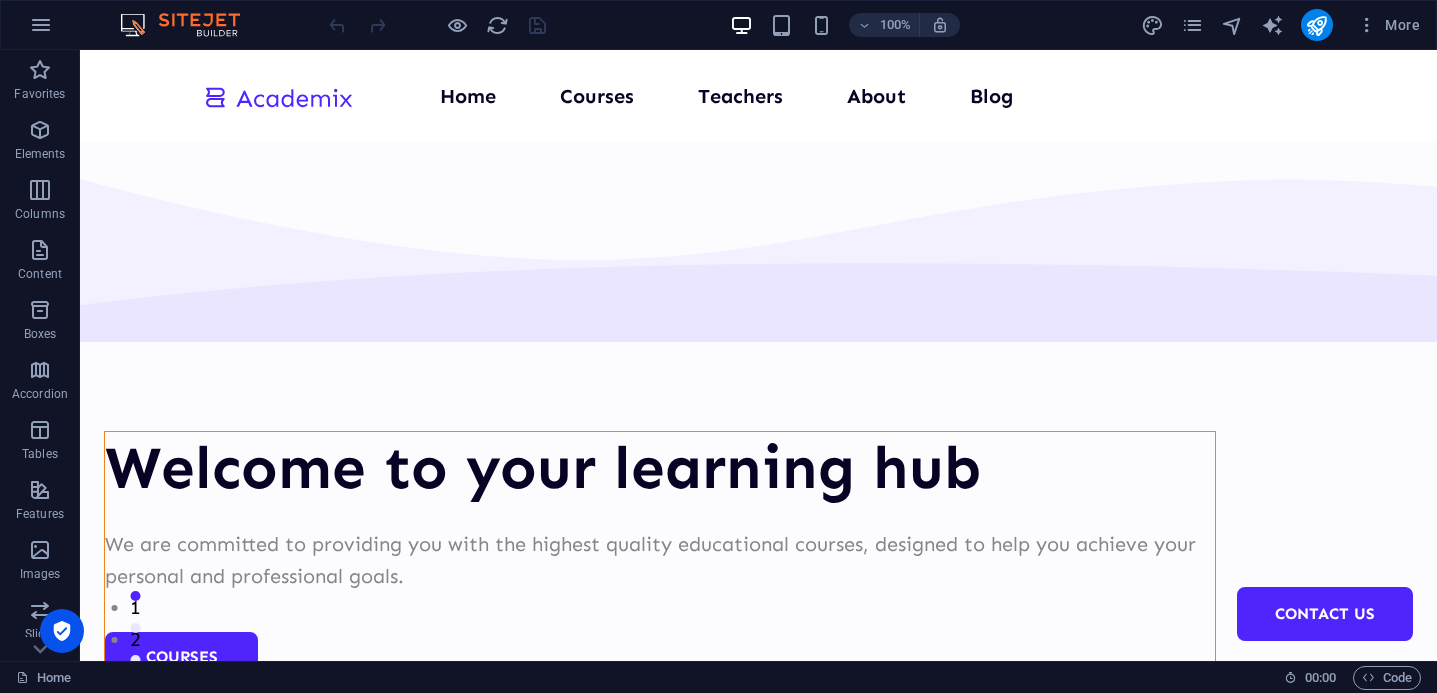 scroll, scrollTop: 0, scrollLeft: 0, axis: both 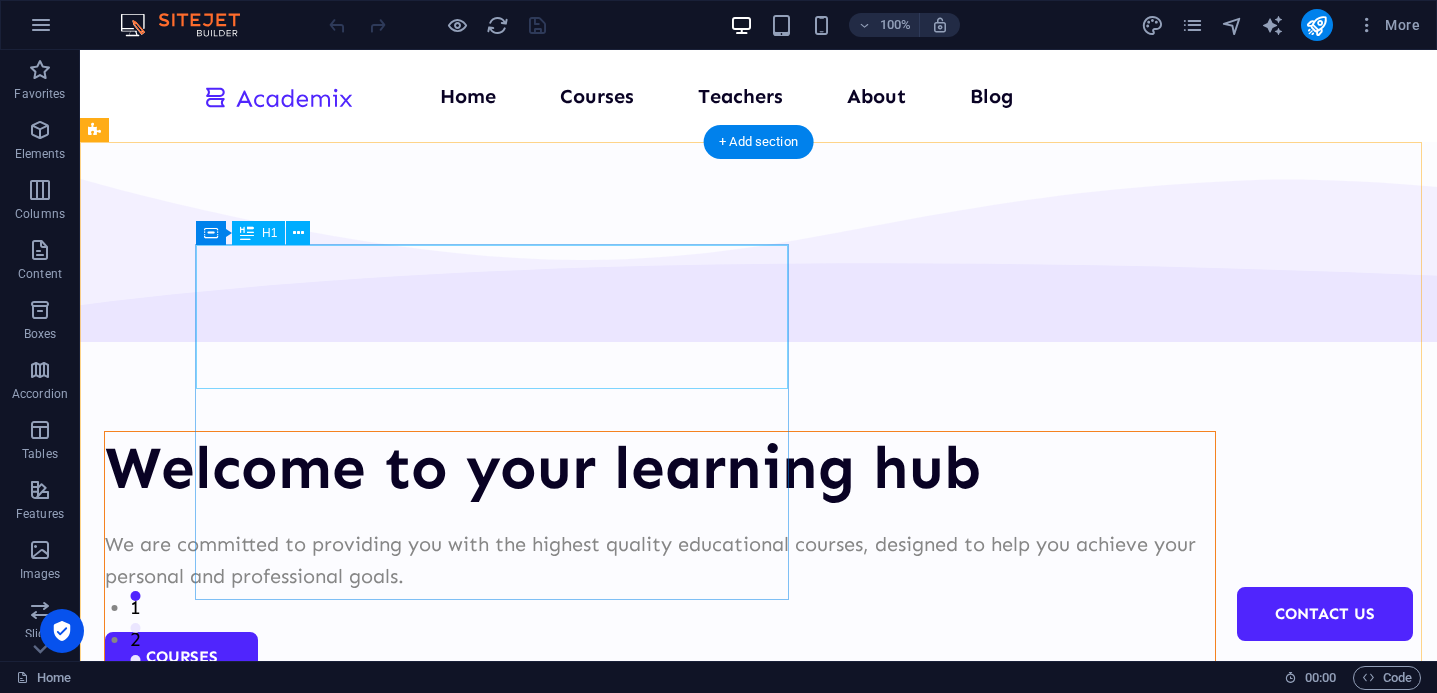 click on "Welcome to your learning hub" at bounding box center (660, 468) 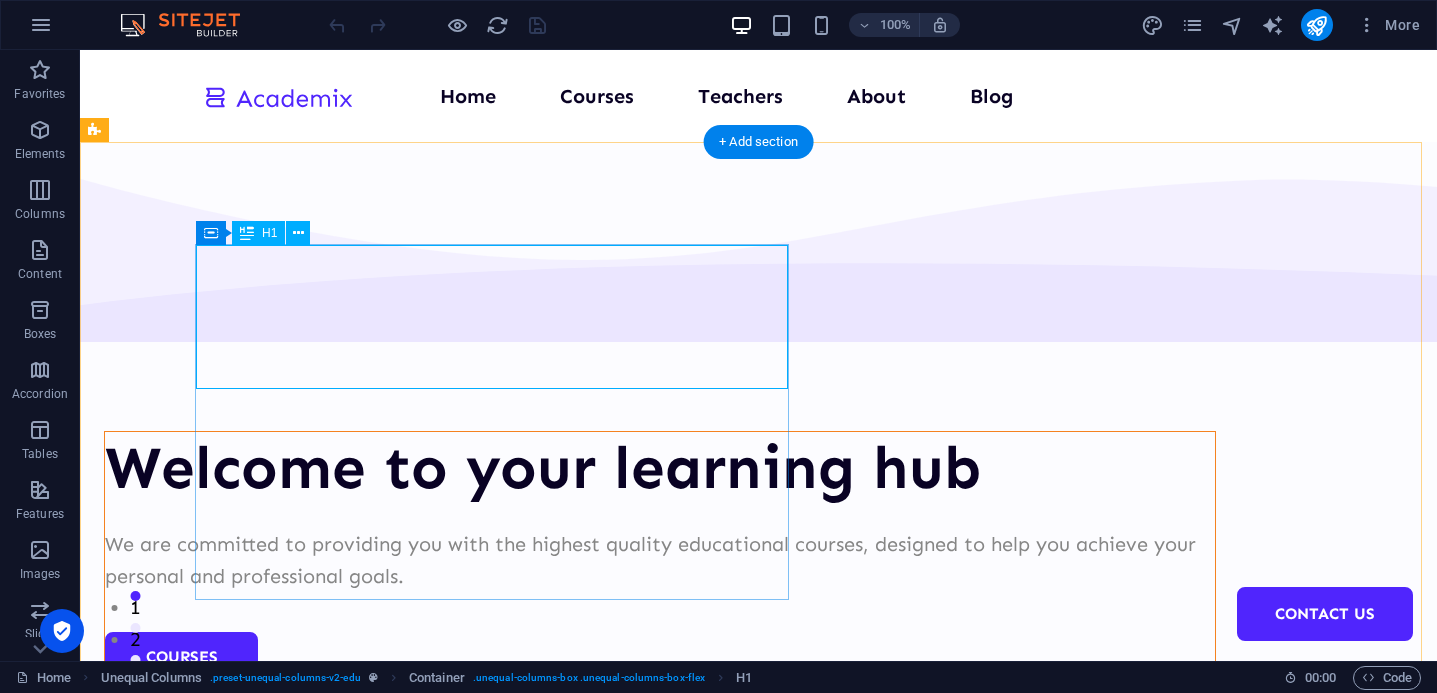 click on "Welcome to your learning hub" at bounding box center [660, 468] 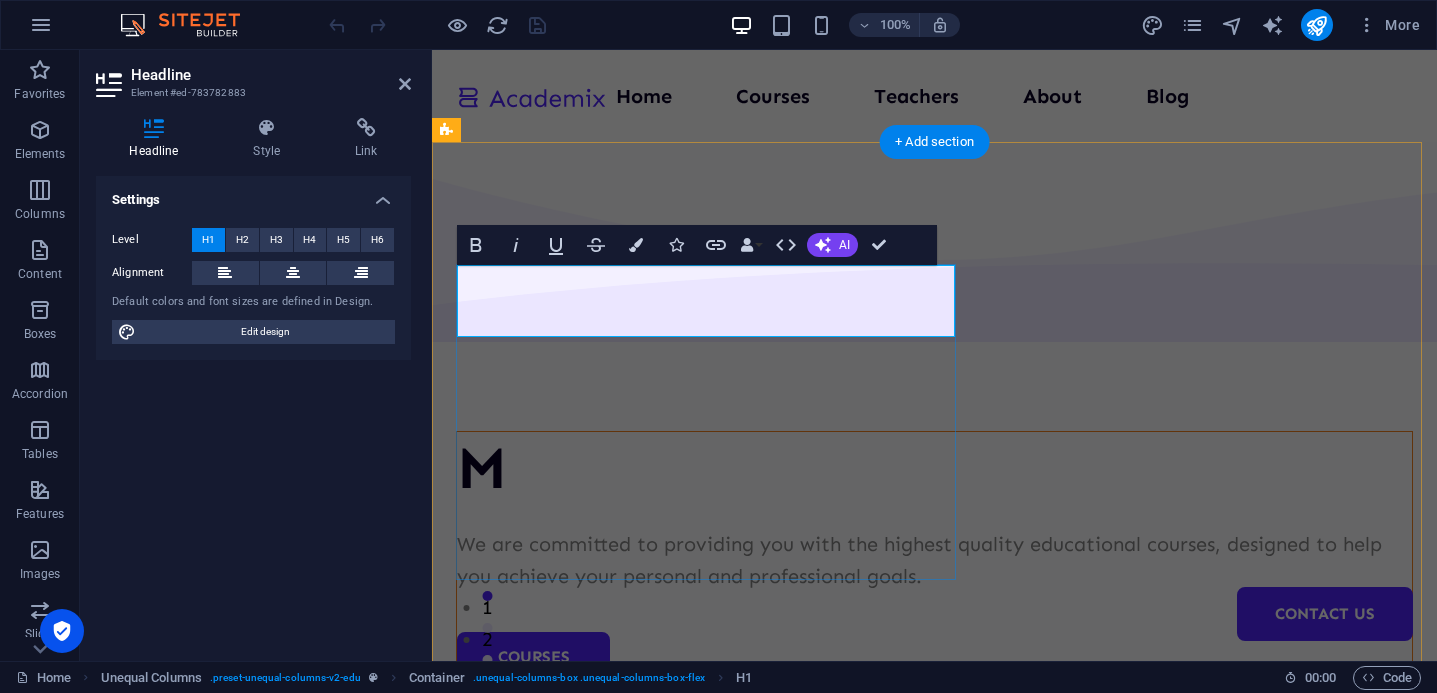 type 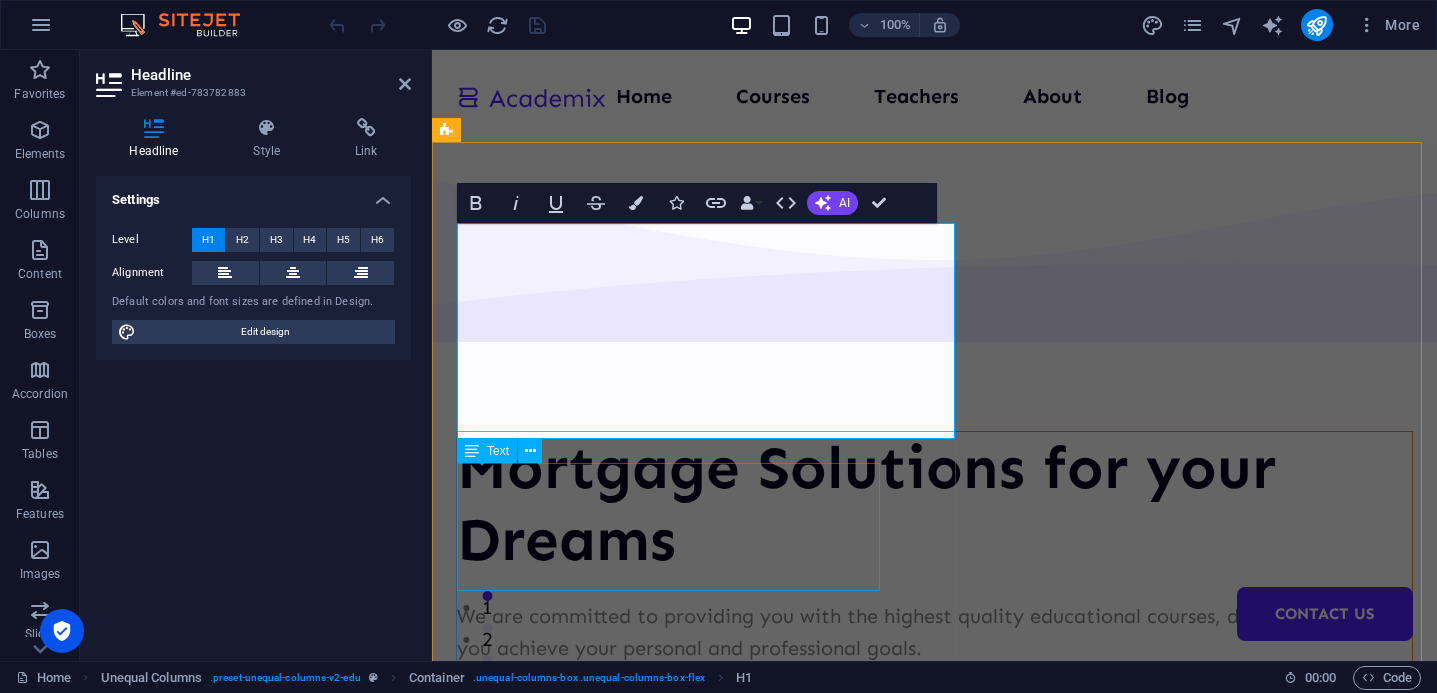 click on "We are committed to providing you with the highest quality educational courses, designed to help you achieve your personal and professional goals." at bounding box center [934, 632] 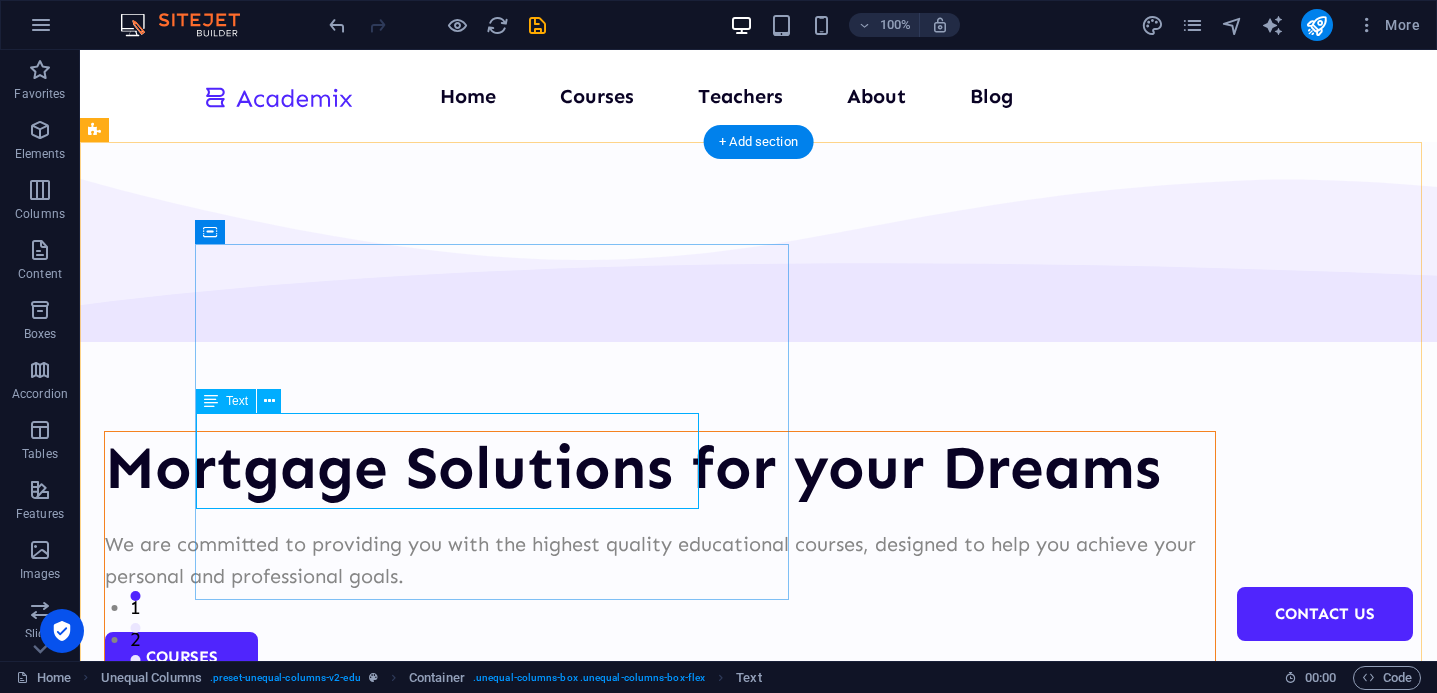 click on "We are committed to providing you with the highest quality educational courses, designed to help you achieve your personal and professional goals." at bounding box center [660, 560] 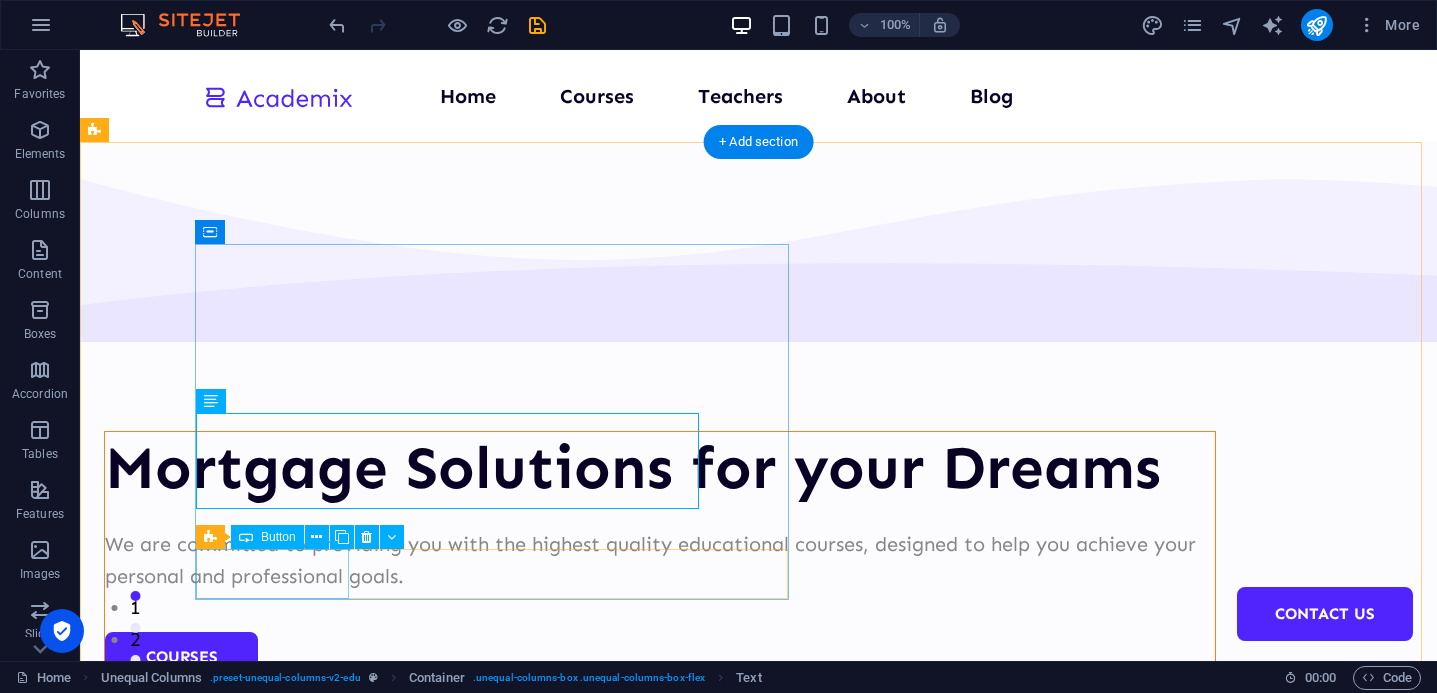 click on "Courses" at bounding box center (660, 657) 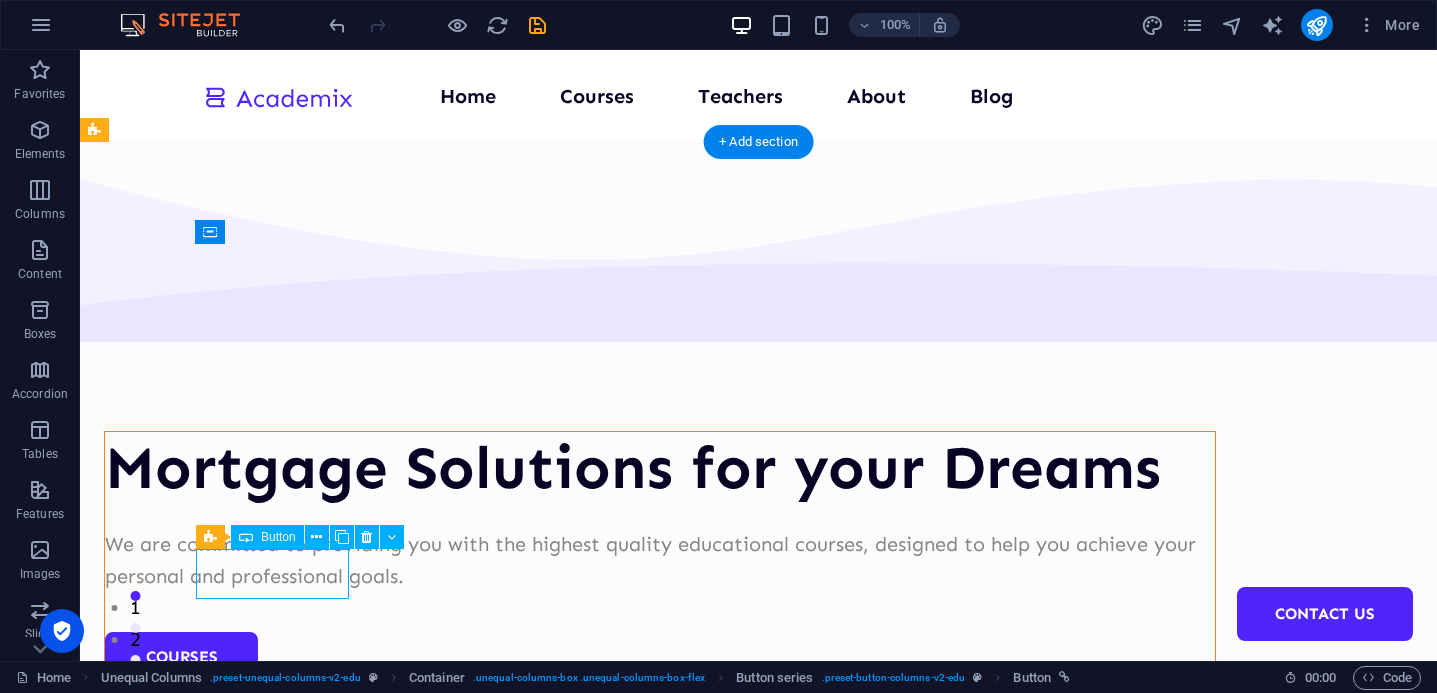 click on "Courses" at bounding box center (660, 657) 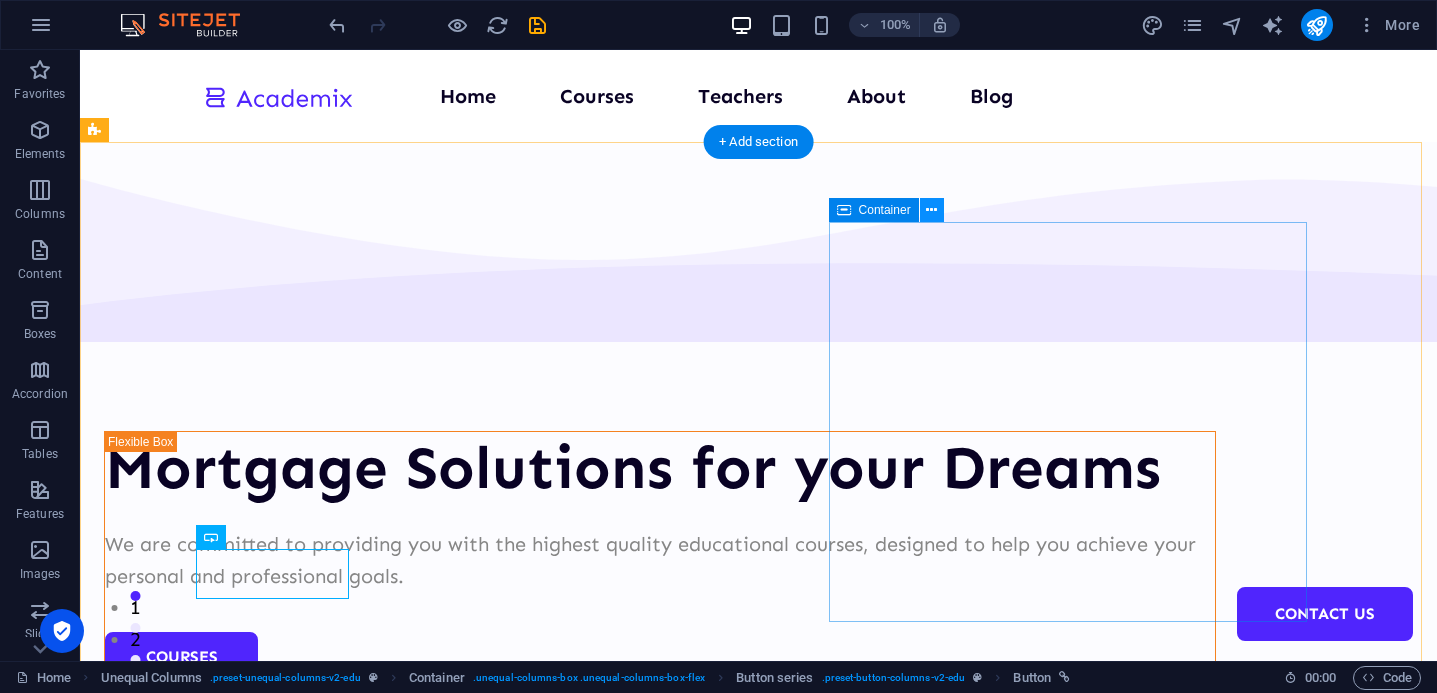 click at bounding box center (931, 210) 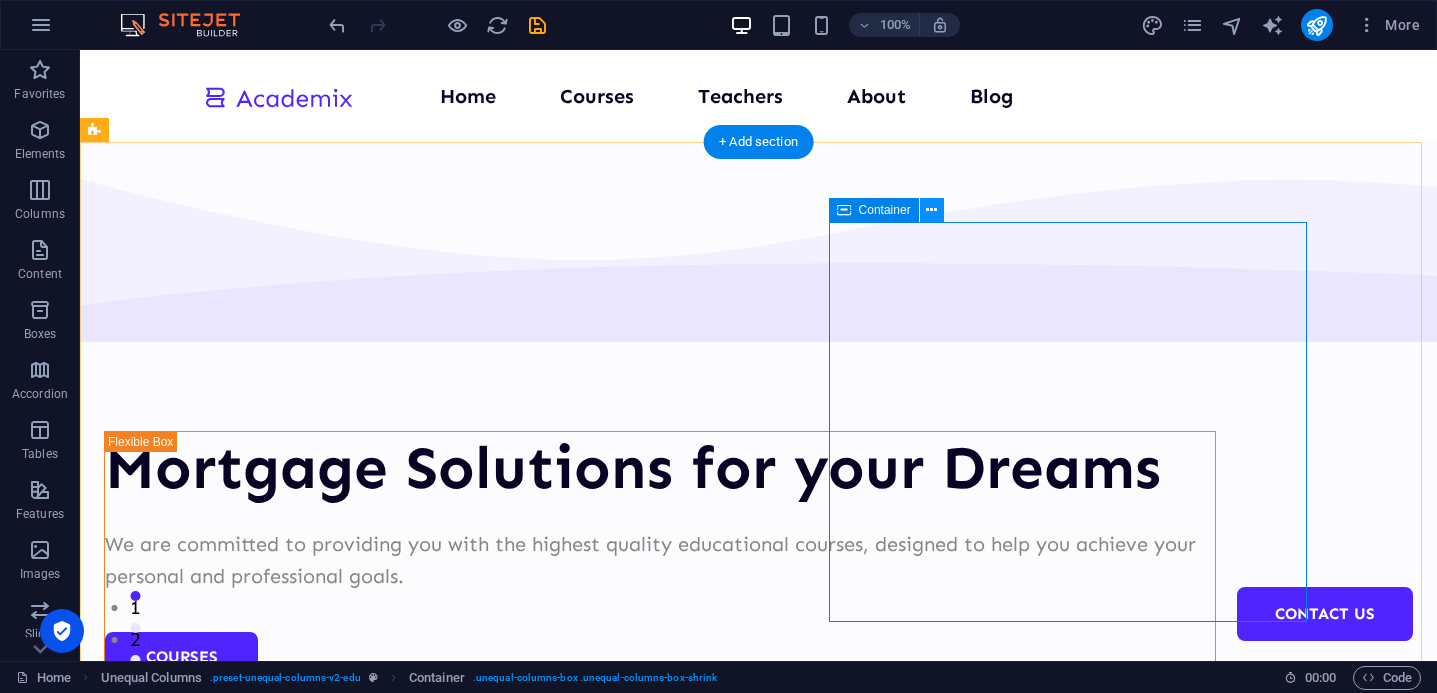 click at bounding box center (931, 210) 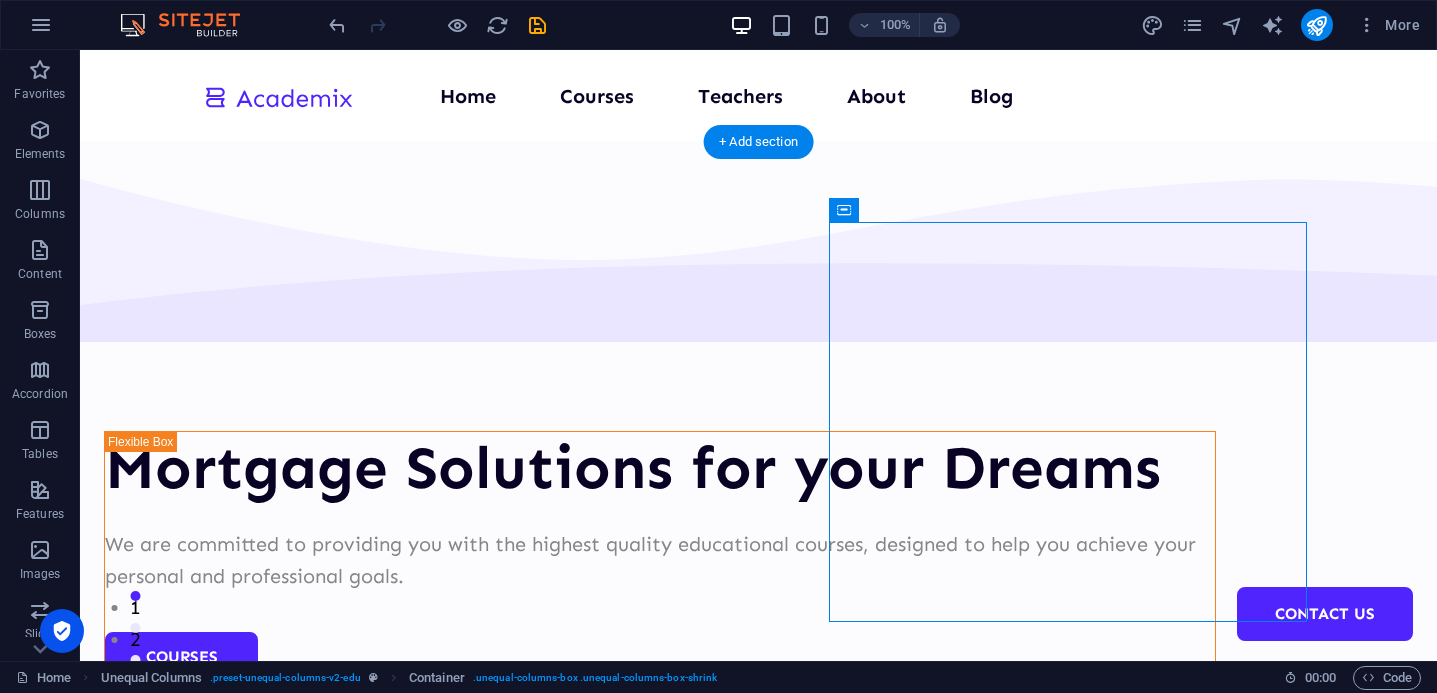 click at bounding box center [660, 973] 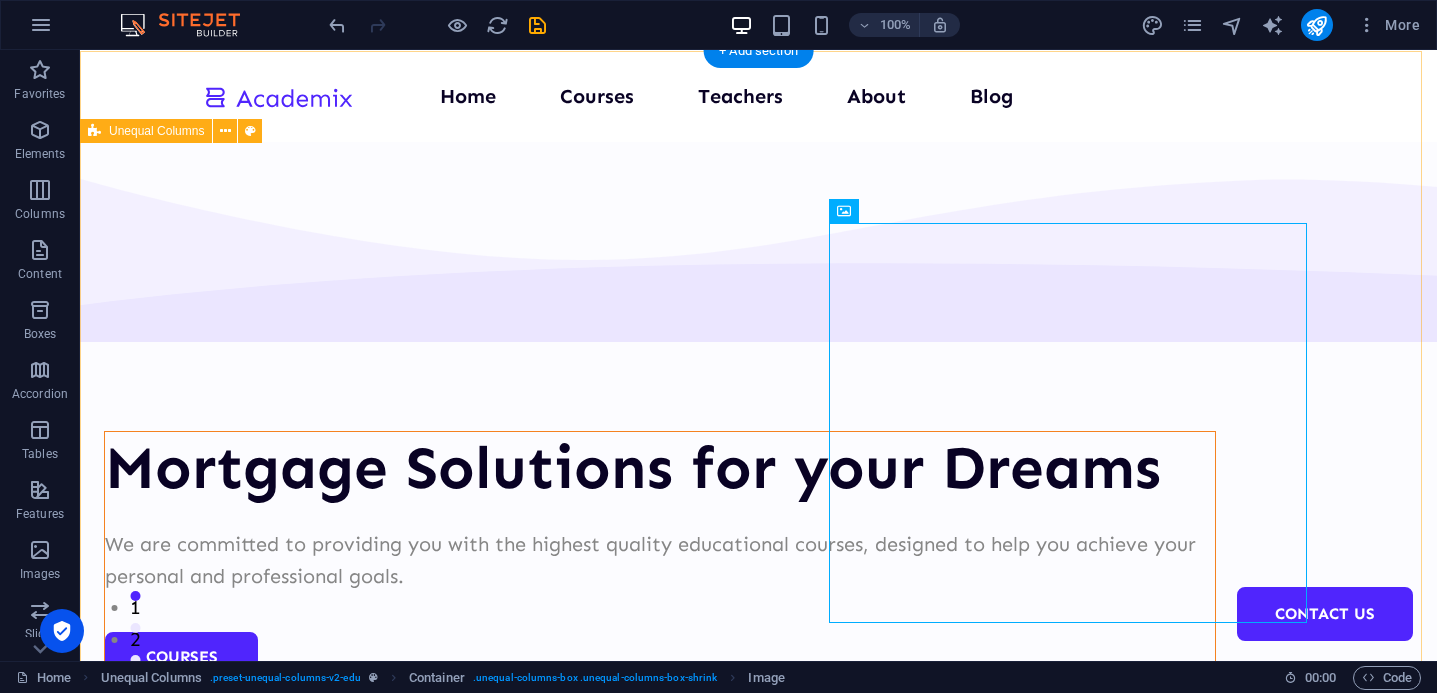 scroll, scrollTop: 0, scrollLeft: 0, axis: both 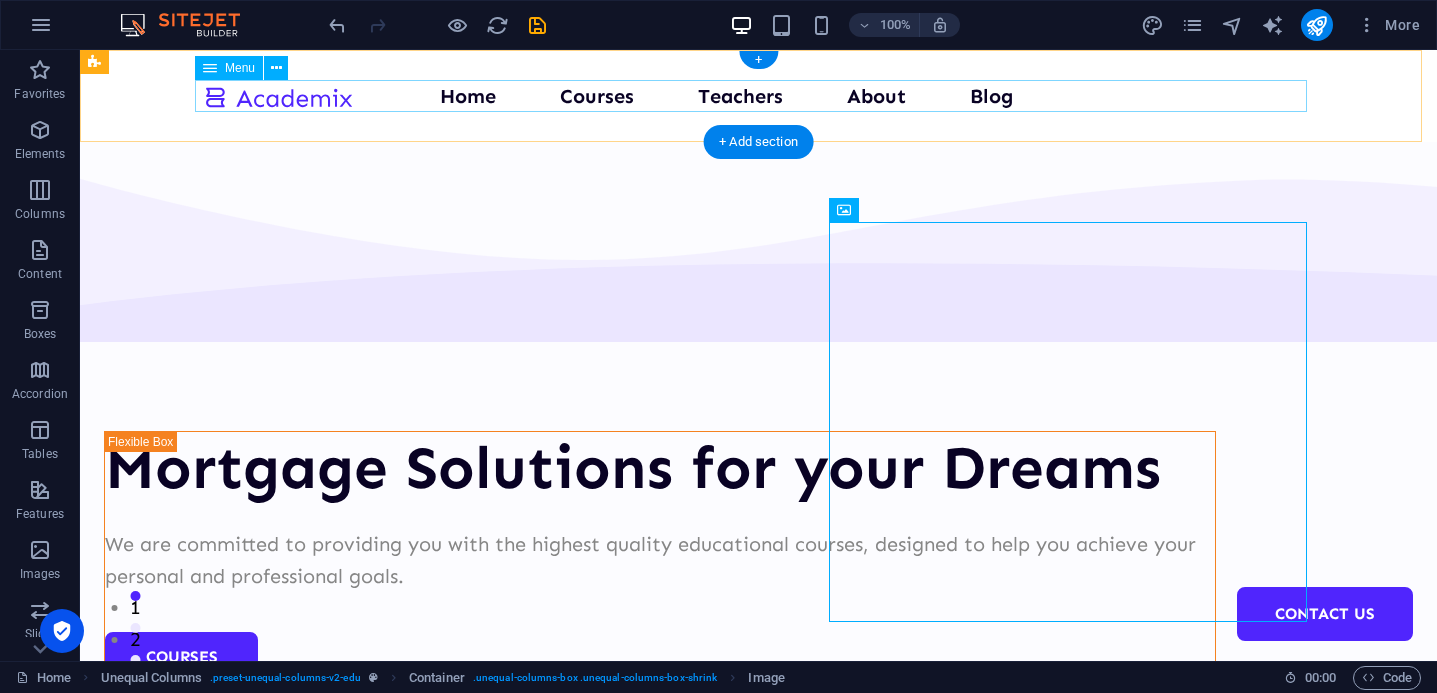 click on "Home Courses Teachers About Blog Contact Us" at bounding box center (759, 96) 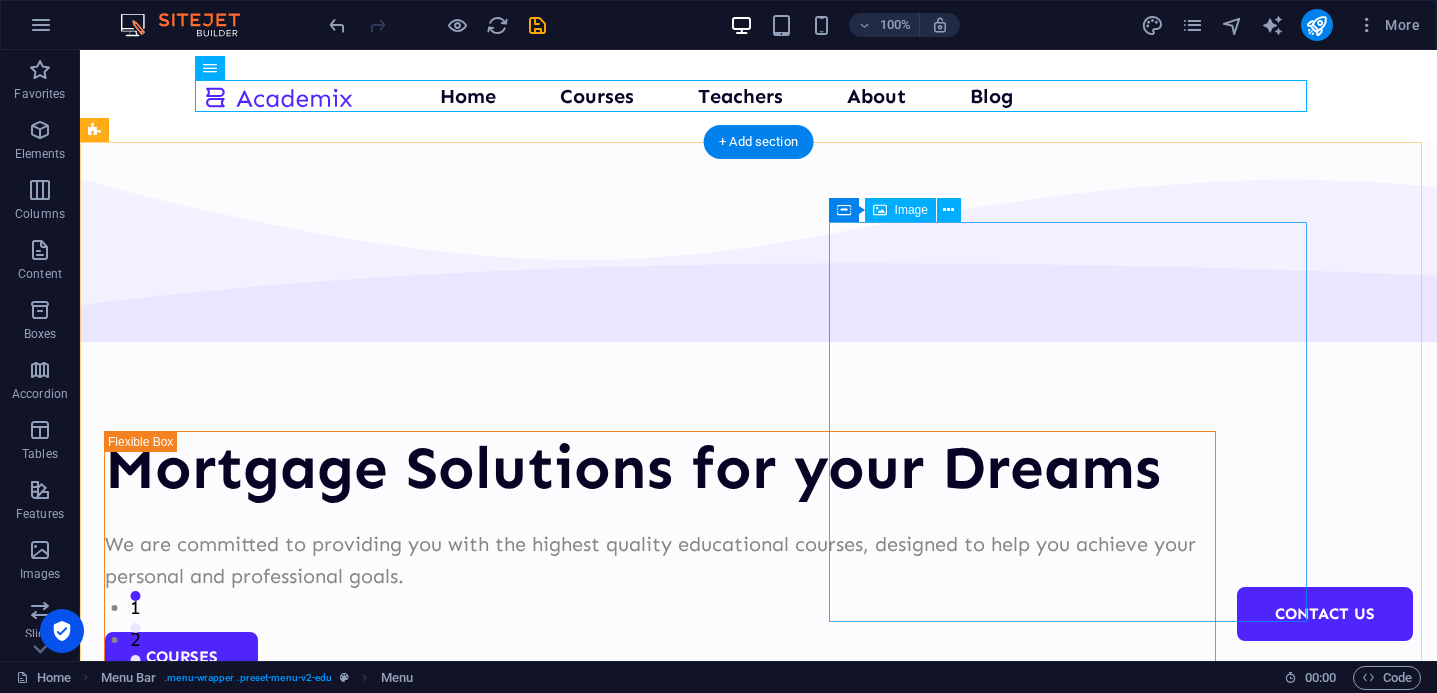 click at bounding box center [660, 973] 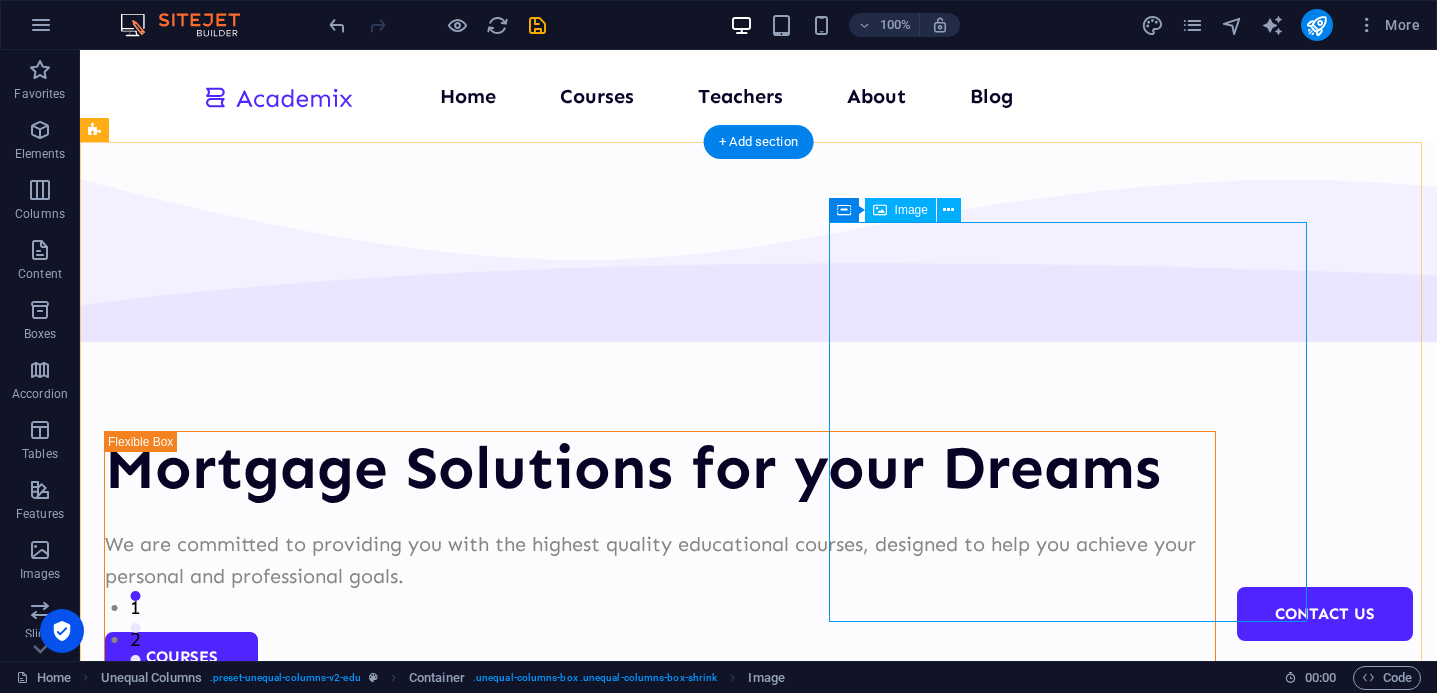 click on "Image" at bounding box center (911, 210) 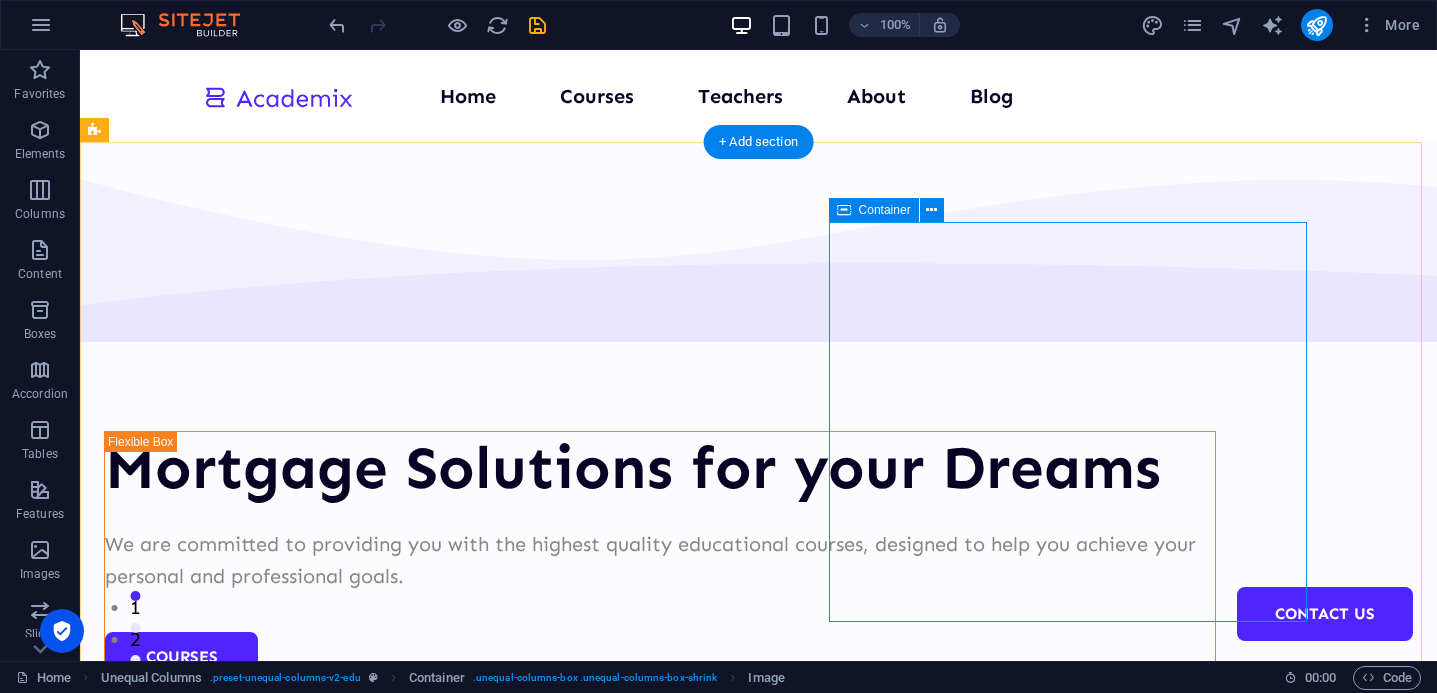 click at bounding box center (844, 210) 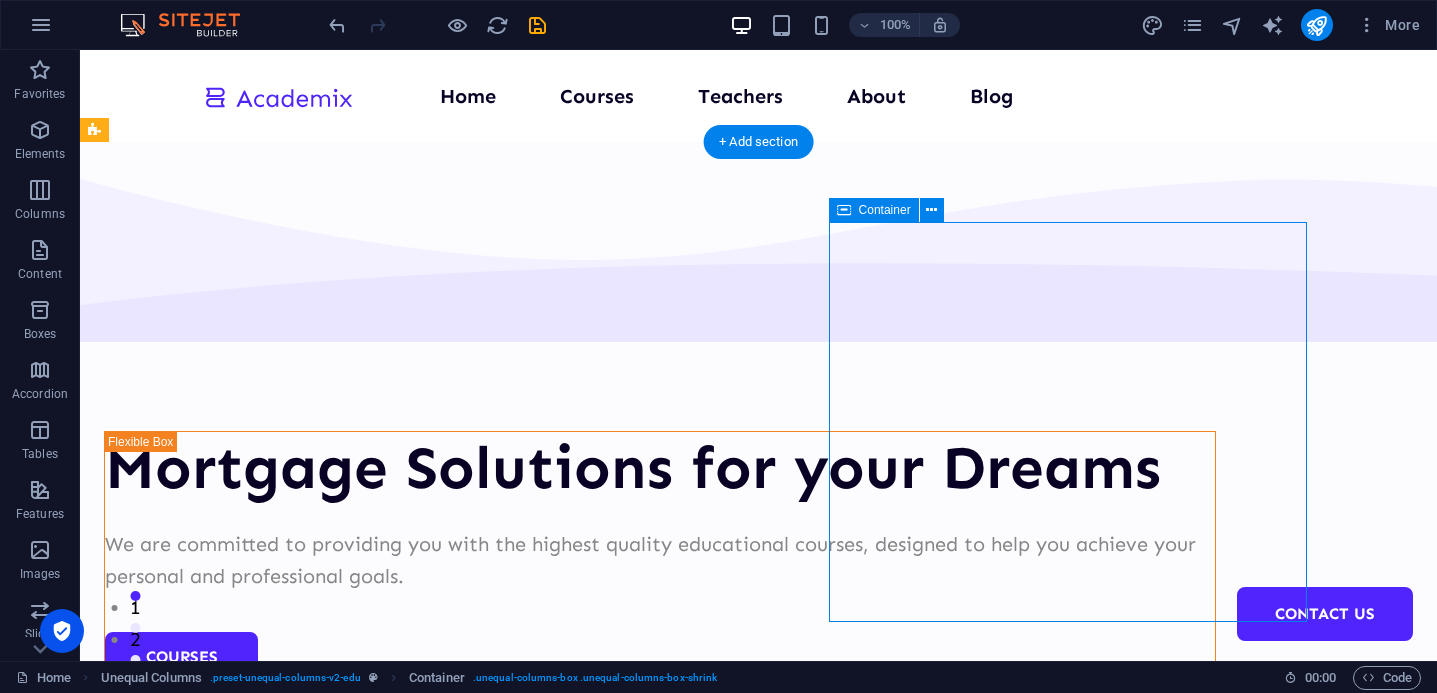 click on "Container" at bounding box center (874, 210) 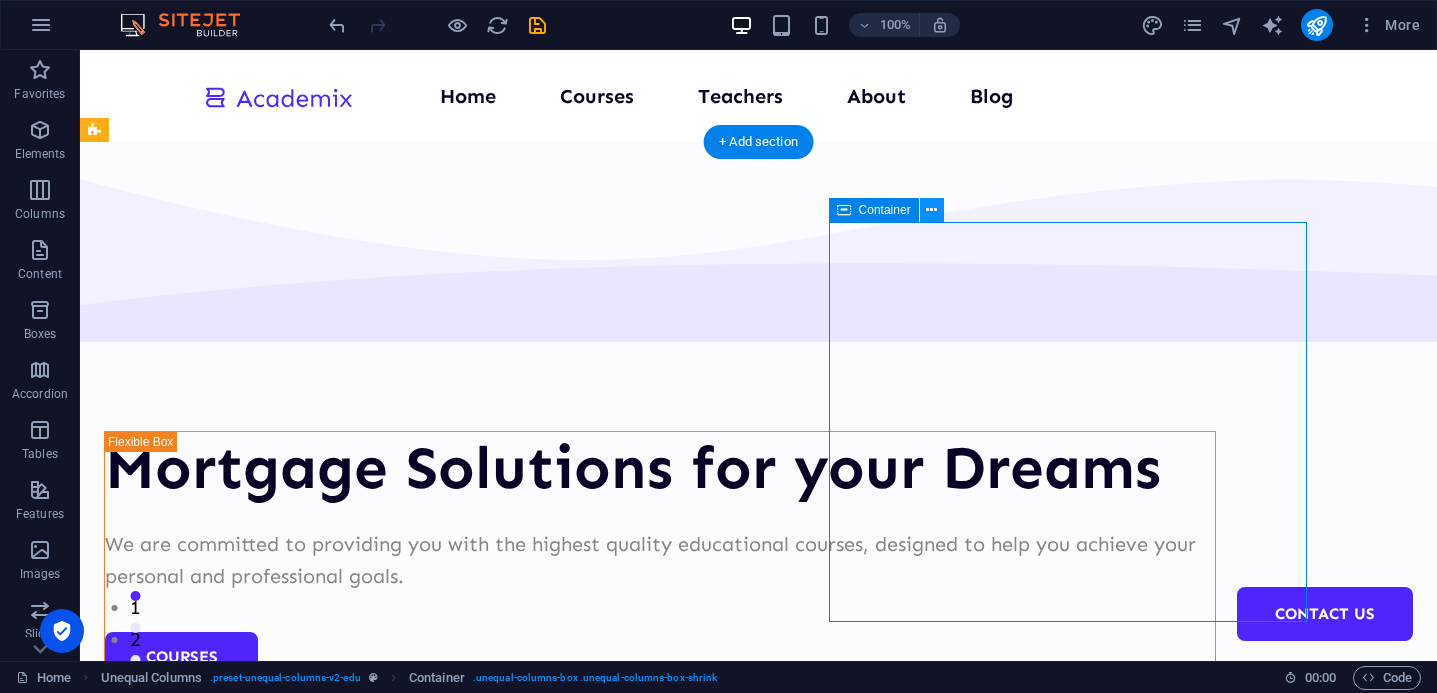 click at bounding box center [931, 210] 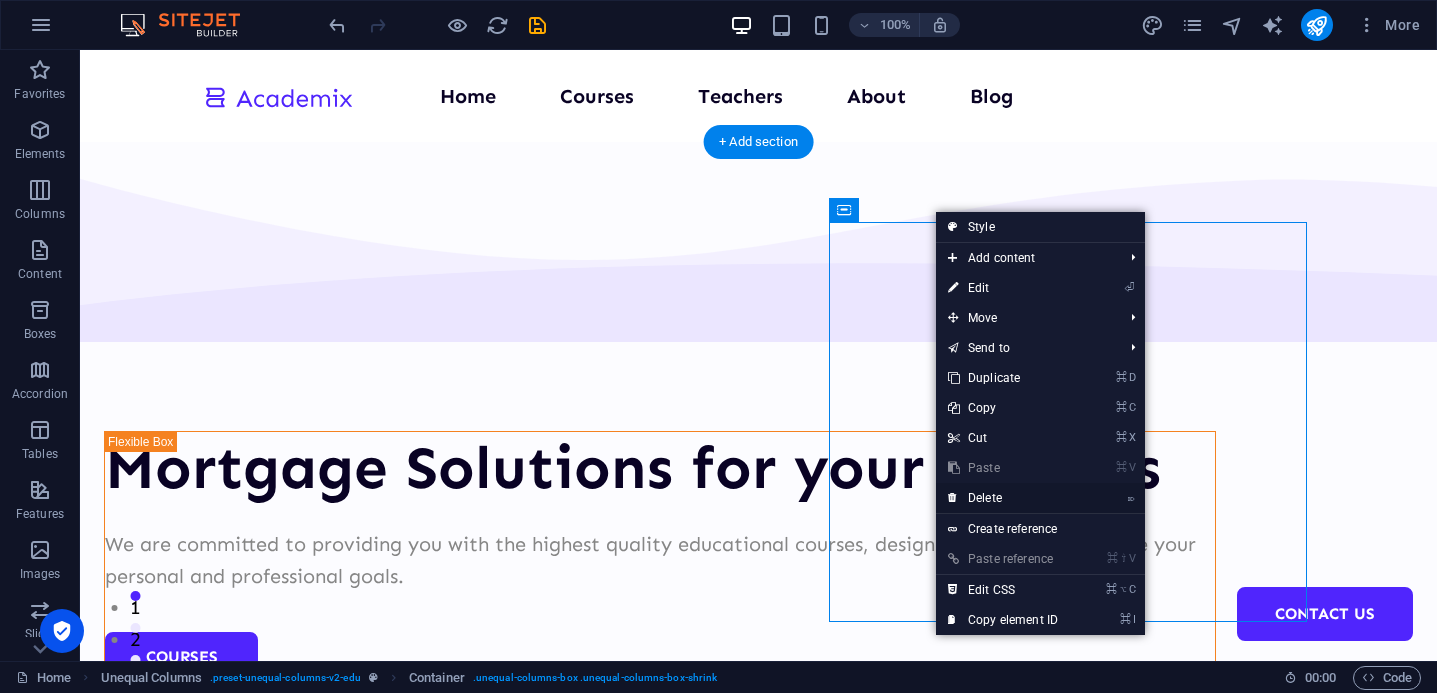 click on "⌦  Delete" at bounding box center [1003, 498] 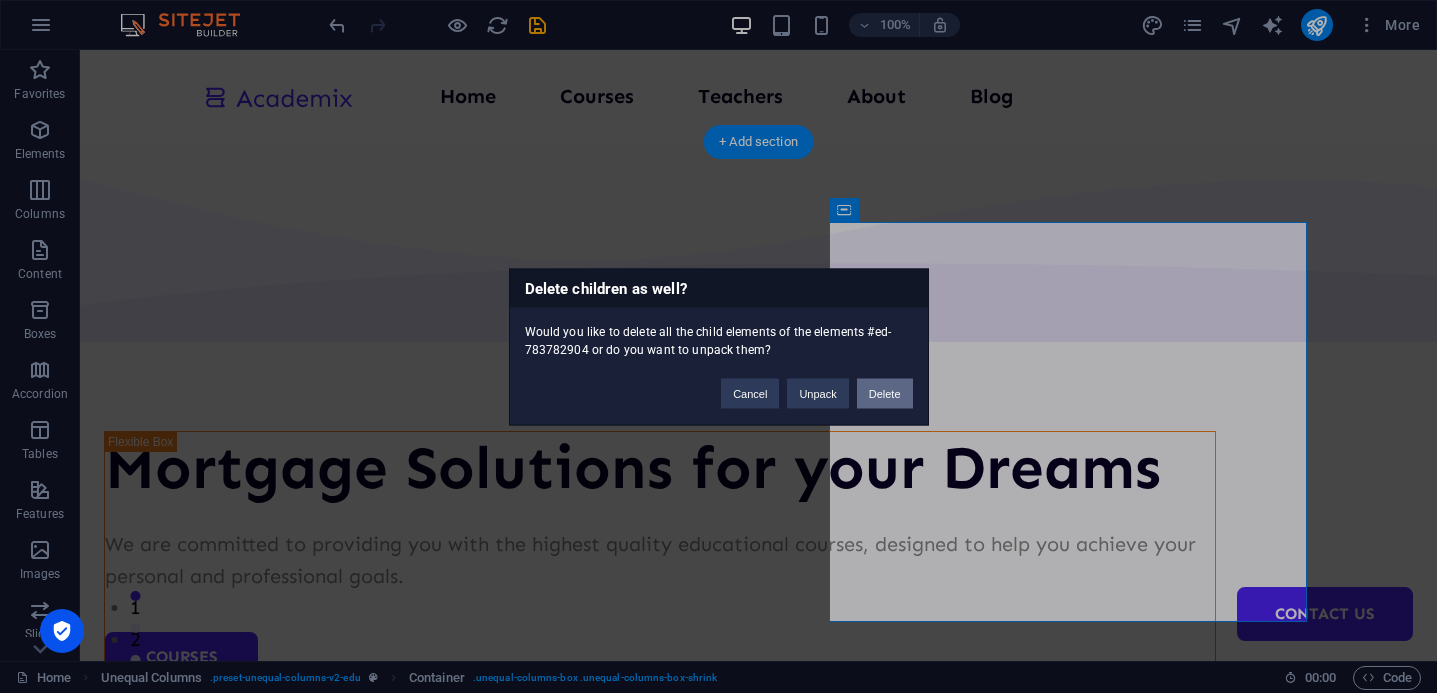 click on "Delete" at bounding box center (885, 393) 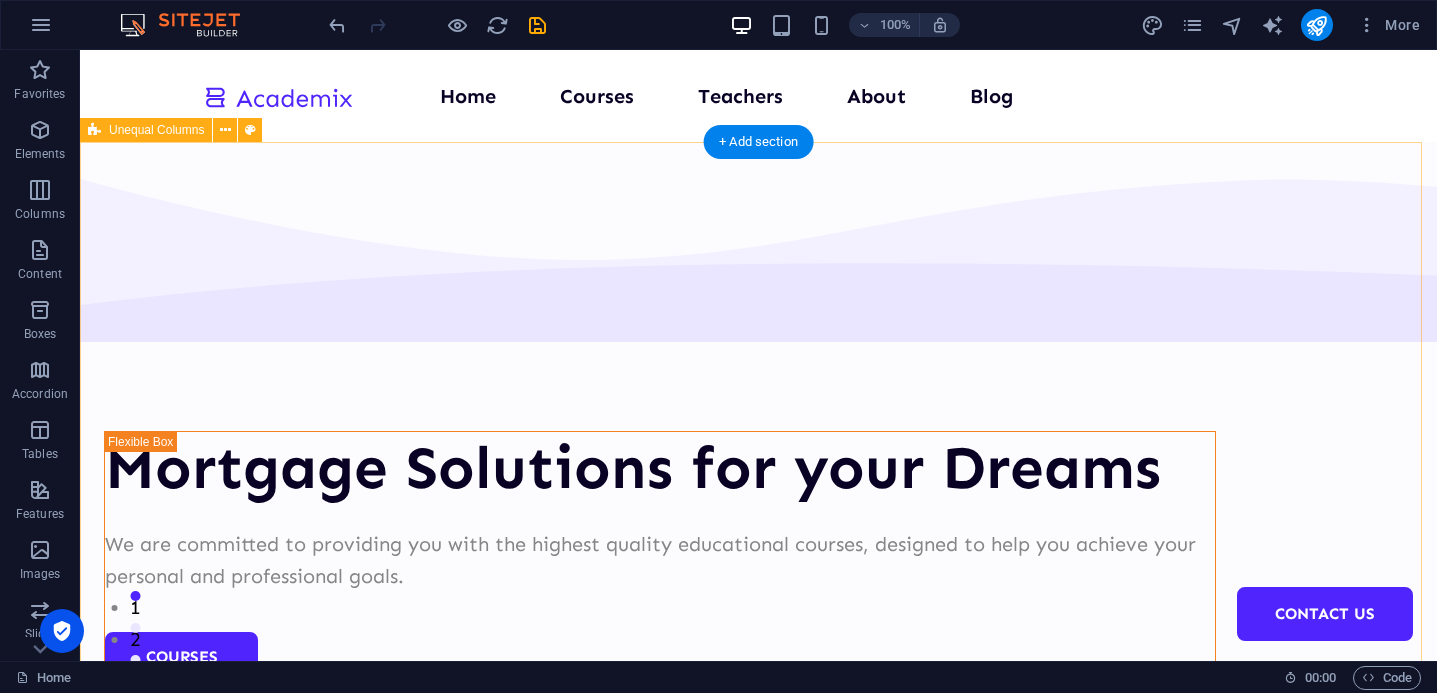 click on "Mortgage Solutions for your Dreams We are committed to providing you with the highest quality educational courses, designed to help you achieve your personal and professional goals. Courses About Us" at bounding box center [758, 567] 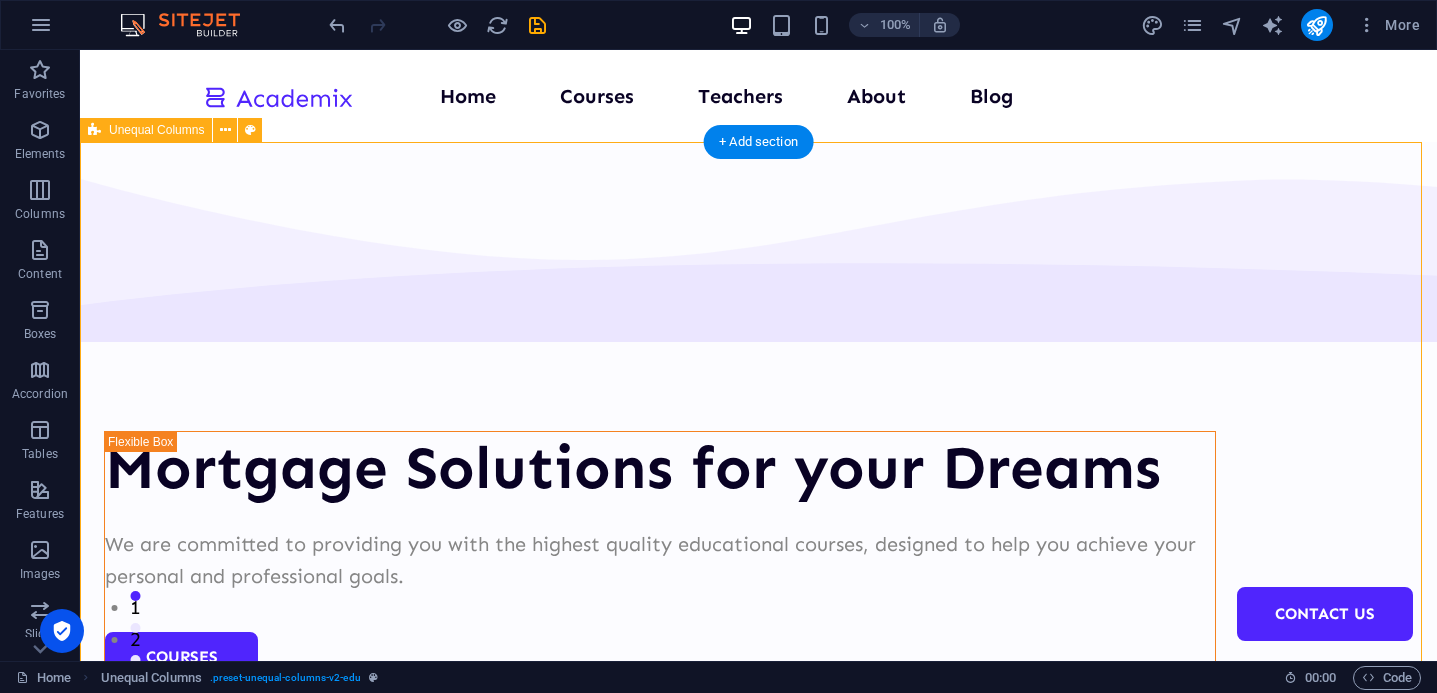 click on "Mortgage Solutions for your Dreams We are committed to providing you with the highest quality educational courses, designed to help you achieve your personal and professional goals. Courses About Us" at bounding box center [758, 567] 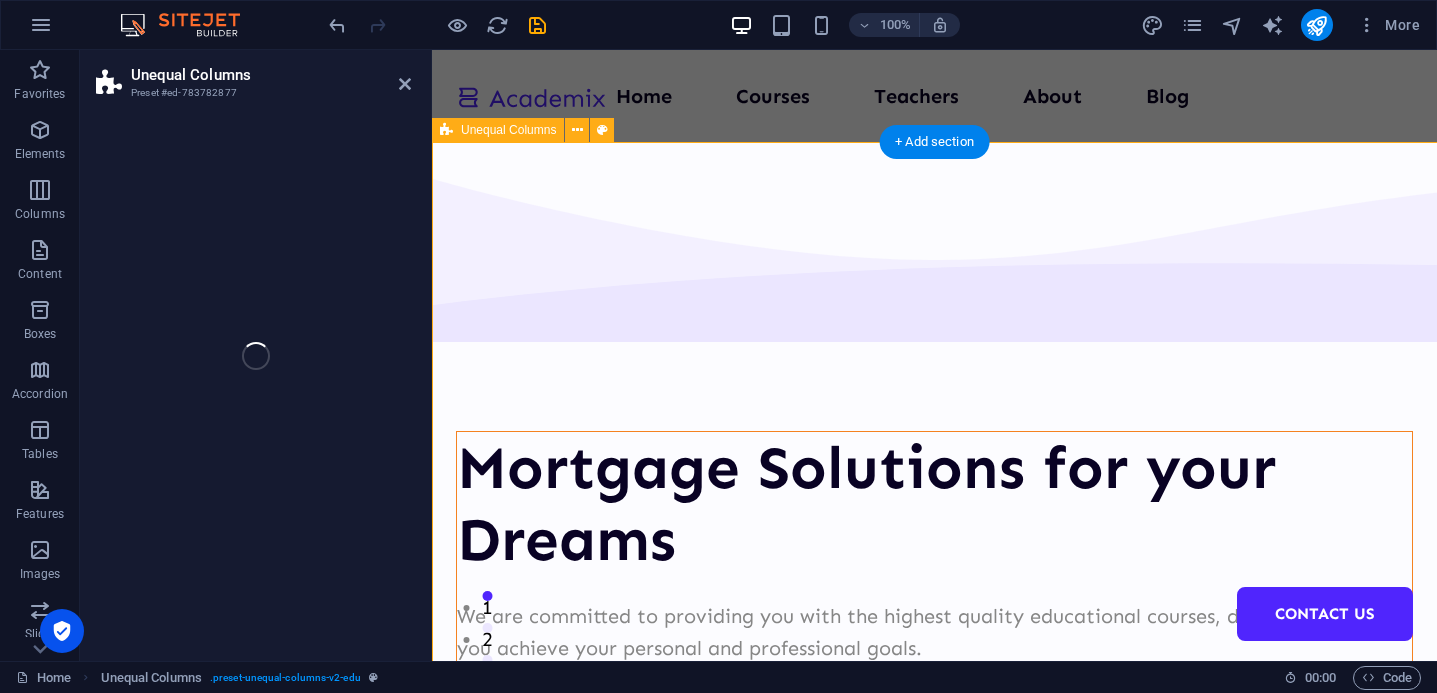 select on "multiple-waves" 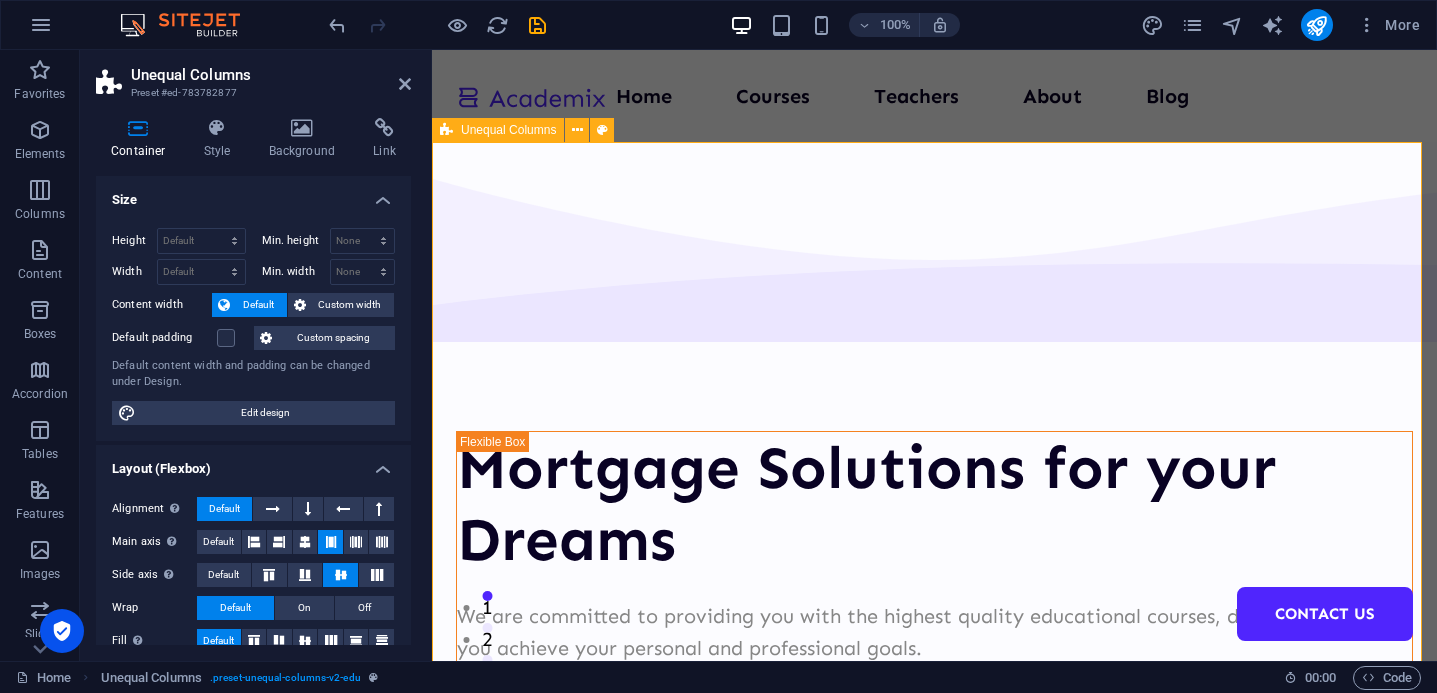 click on "Mortgage Solutions for your Dreams We are committed to providing you with the highest quality educational courses, designed to help you achieve your personal and professional goals. Courses About Us" at bounding box center (934, 603) 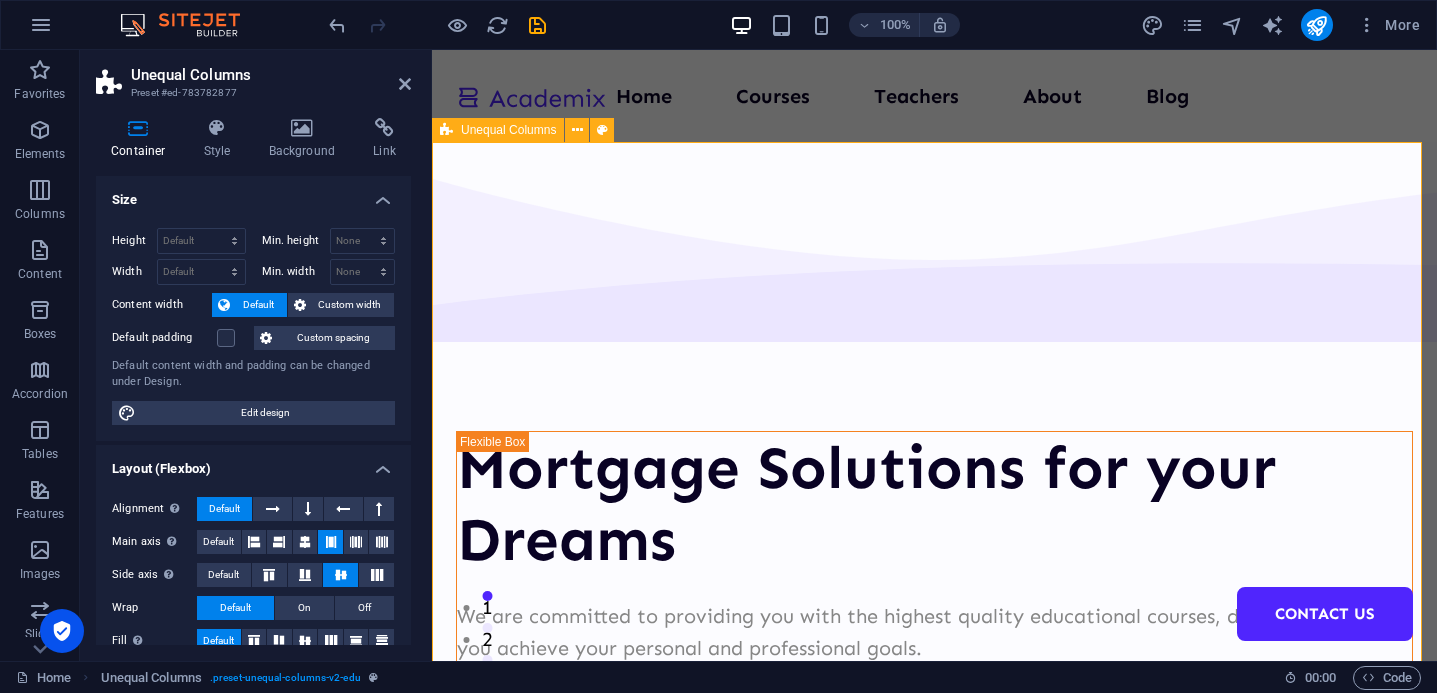 click on "Mortgage Solutions for your Dreams We are committed to providing you with the highest quality educational courses, designed to help you achieve your personal and professional goals. Courses About Us" at bounding box center (934, 603) 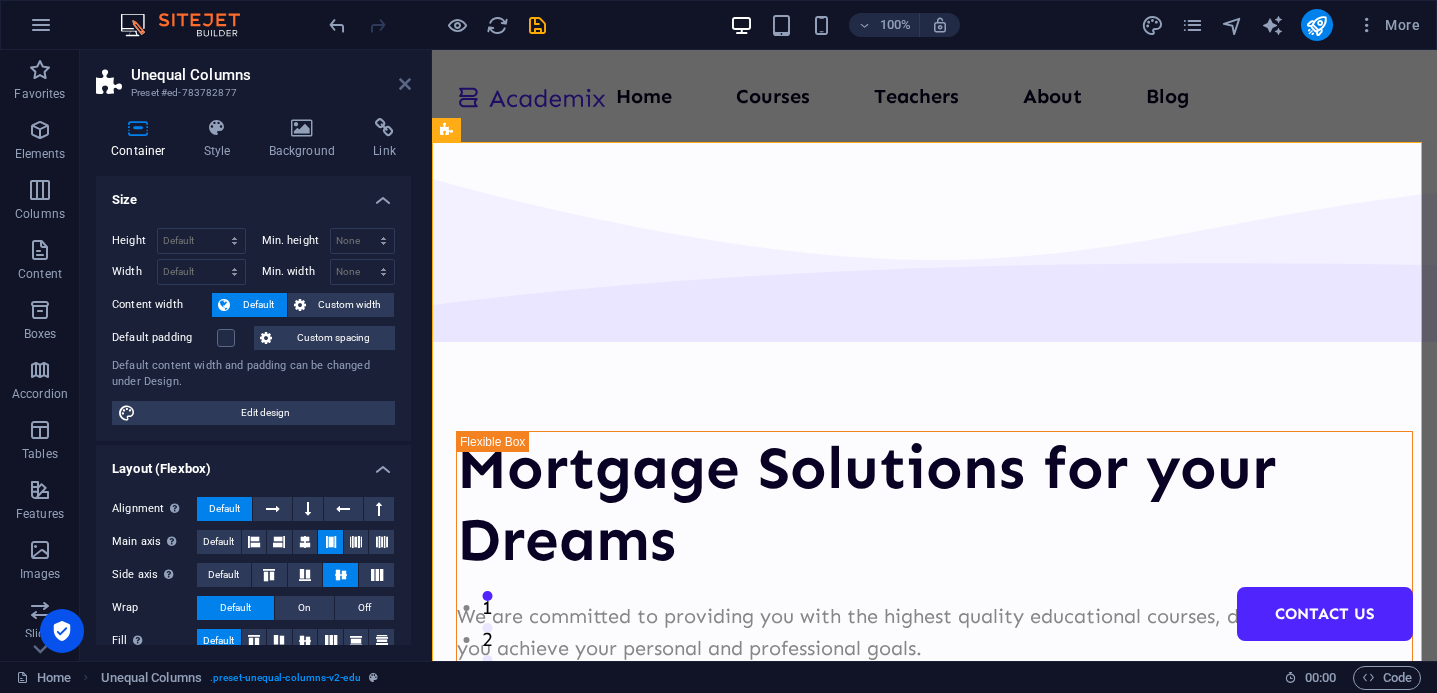 click at bounding box center [405, 84] 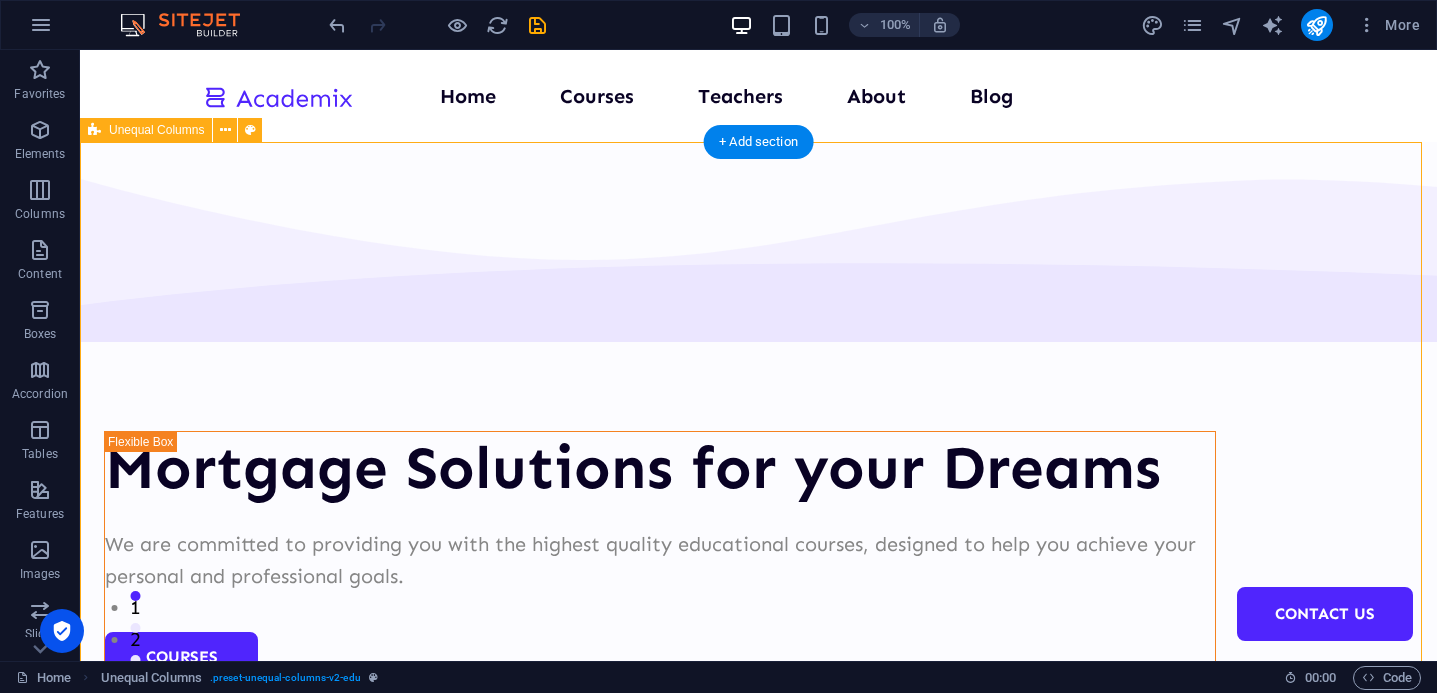 click on "Mortgage Solutions for your Dreams We are committed to providing you with the highest quality educational courses, designed to help you achieve your personal and professional goals. Courses About Us" at bounding box center (758, 567) 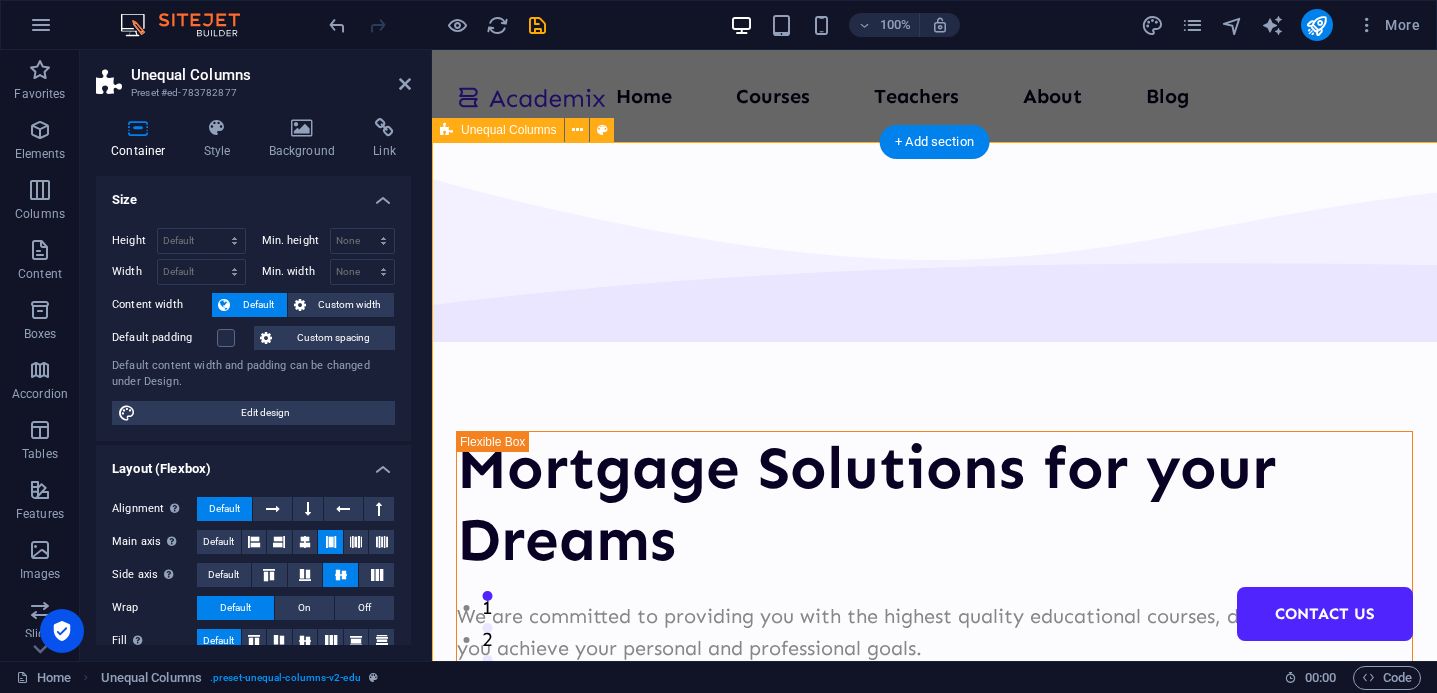 click on "Mortgage Solutions for your Dreams" at bounding box center [934, 504] 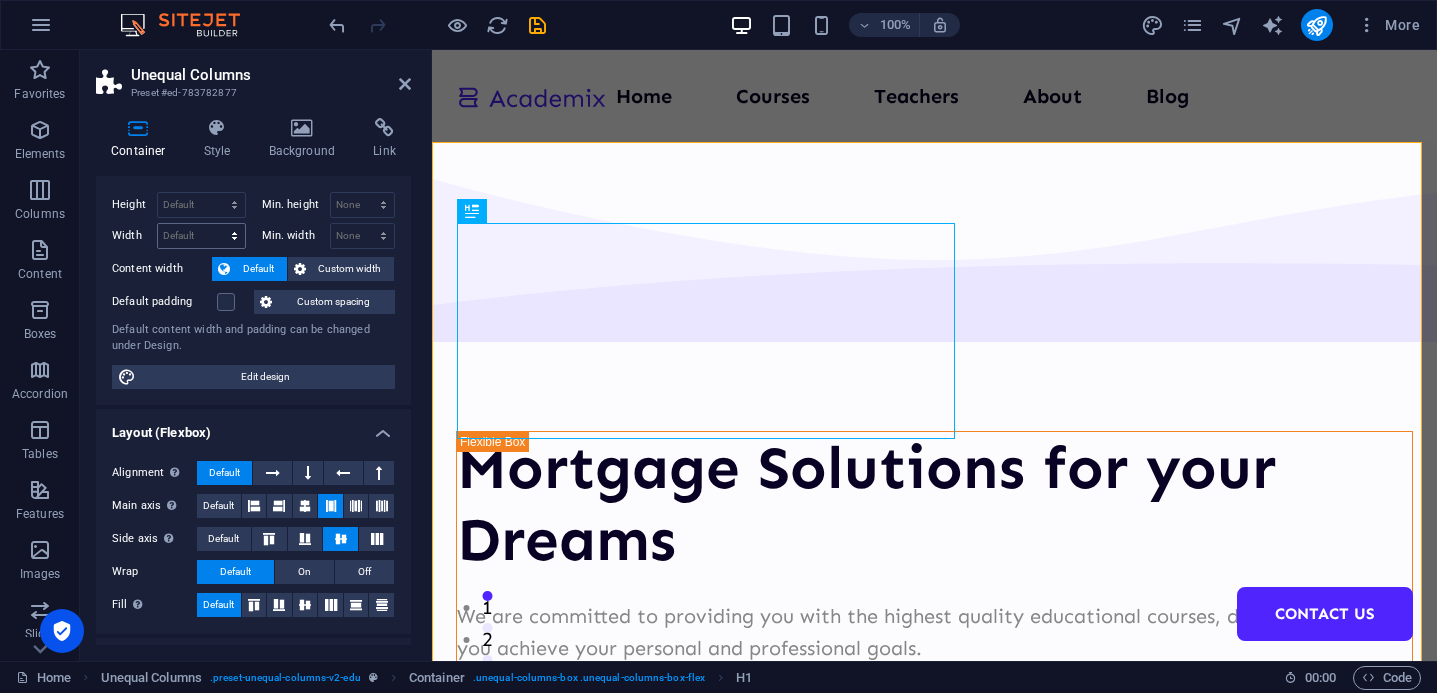 scroll, scrollTop: 0, scrollLeft: 0, axis: both 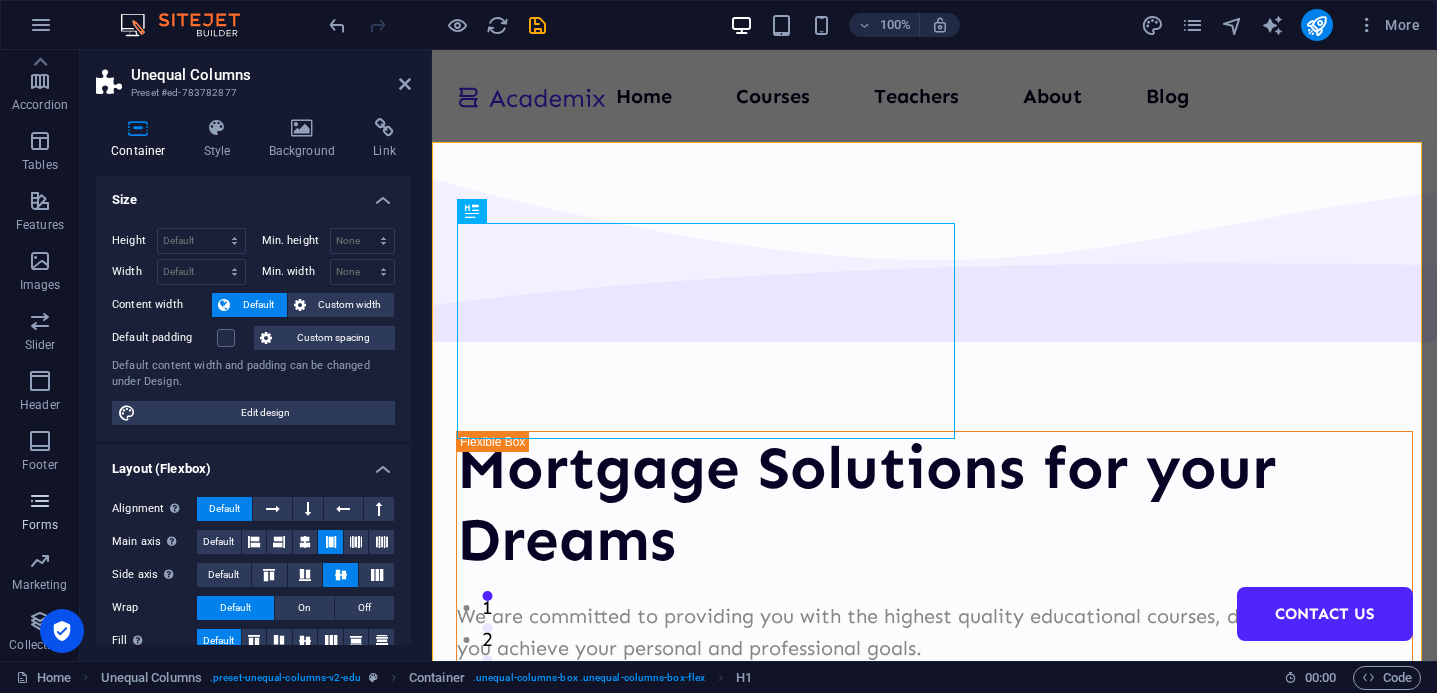 click at bounding box center [40, 501] 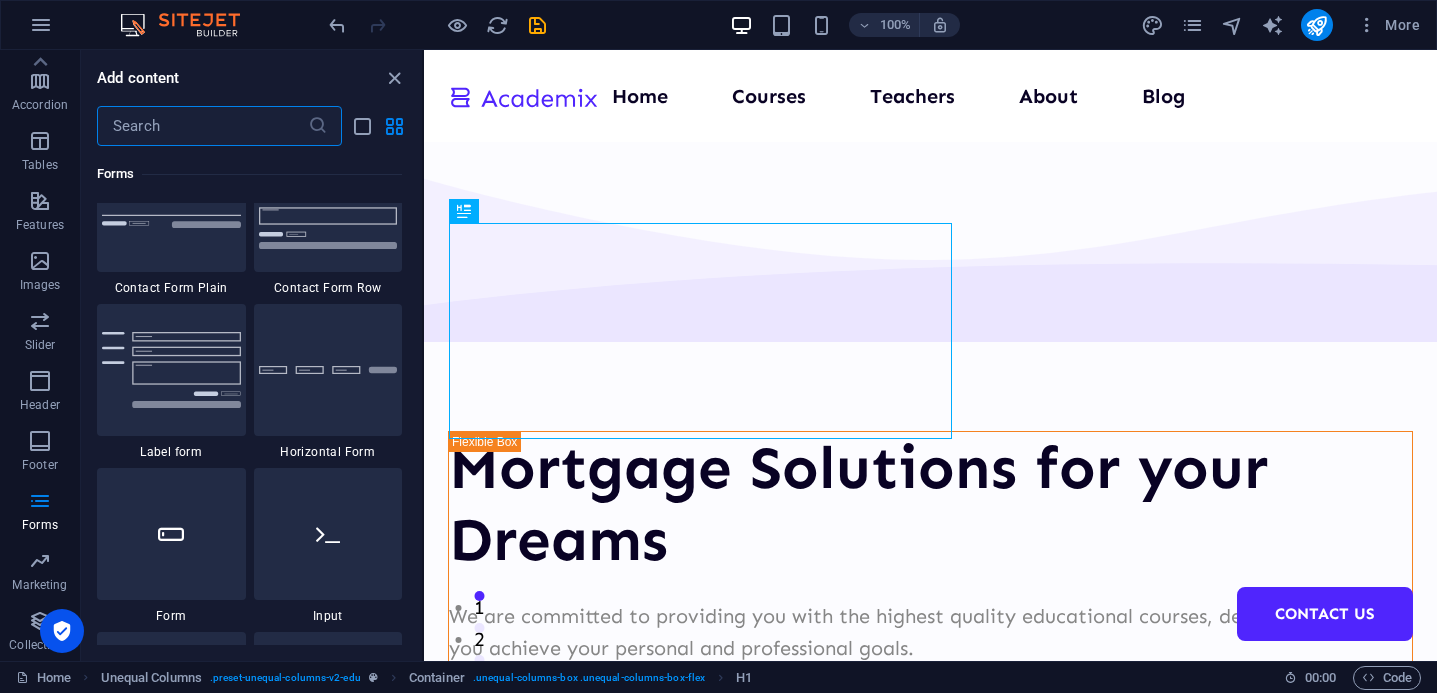 scroll, scrollTop: 14657, scrollLeft: 0, axis: vertical 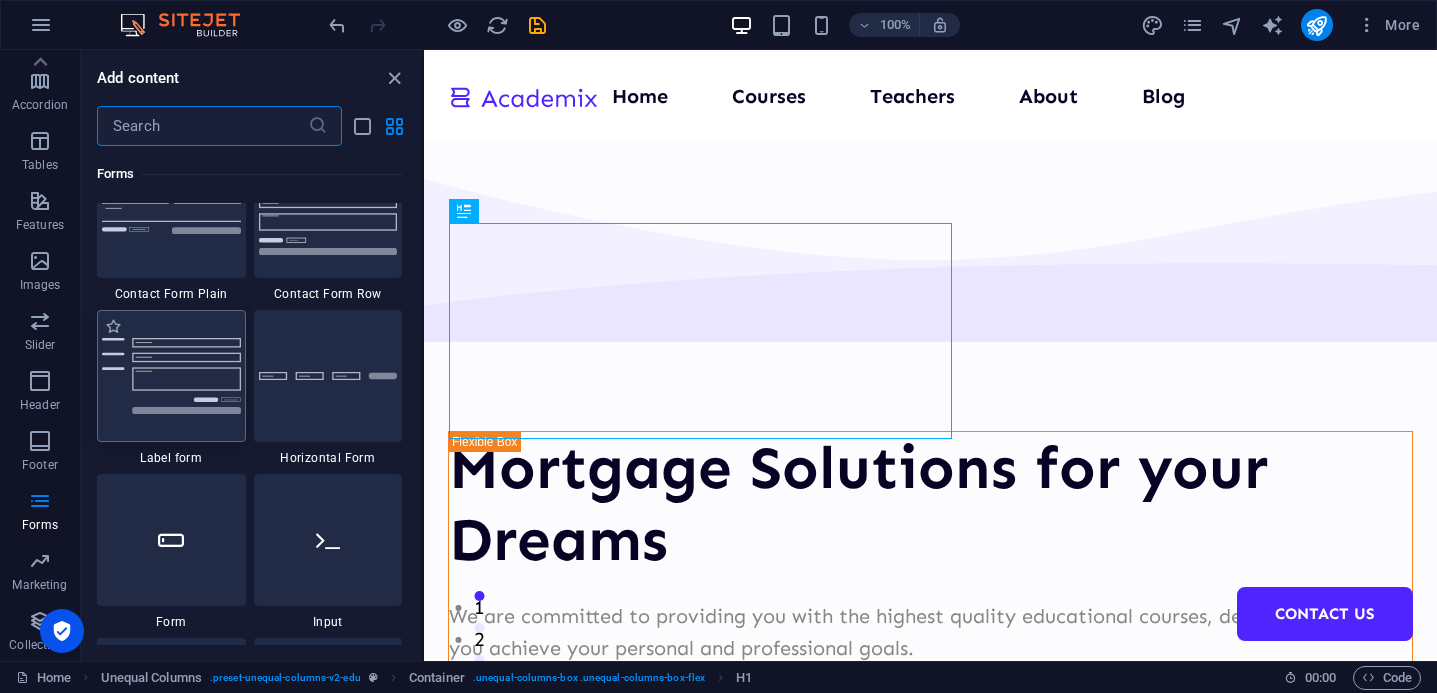 click at bounding box center [171, 376] 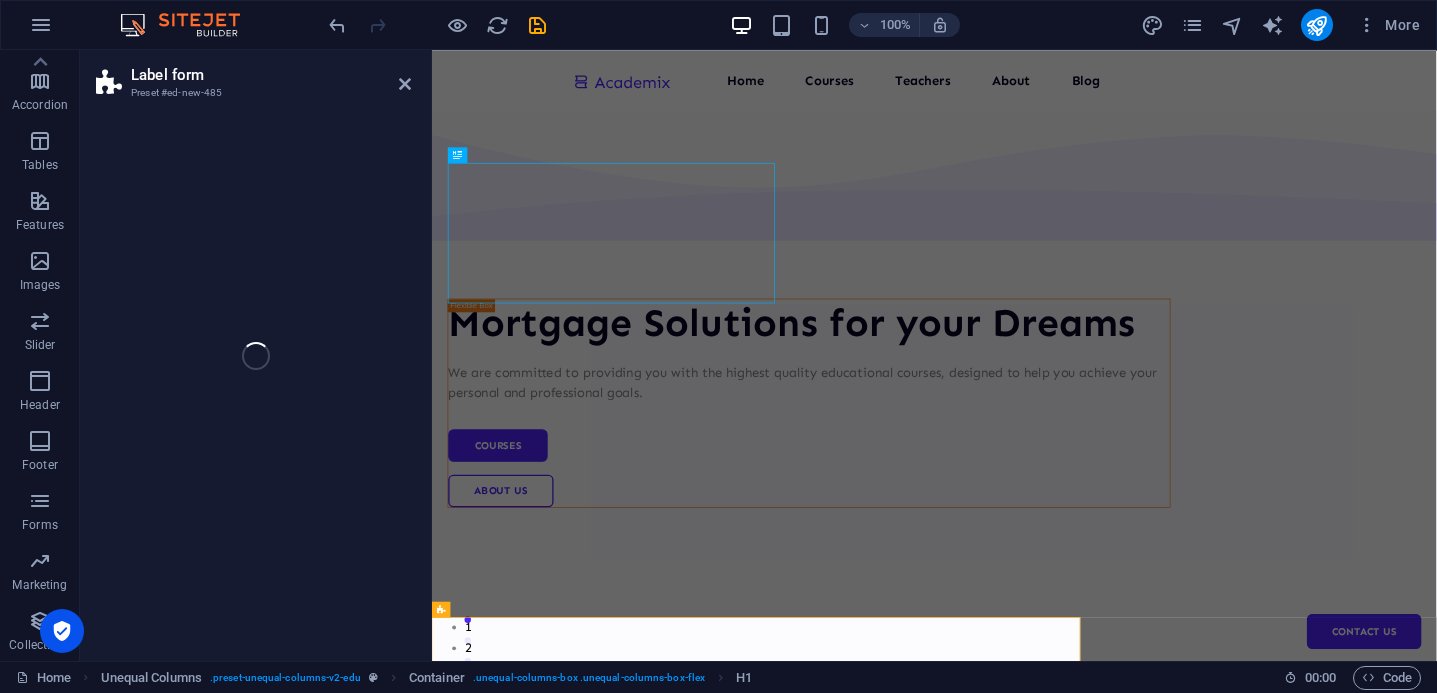 select on "rem" 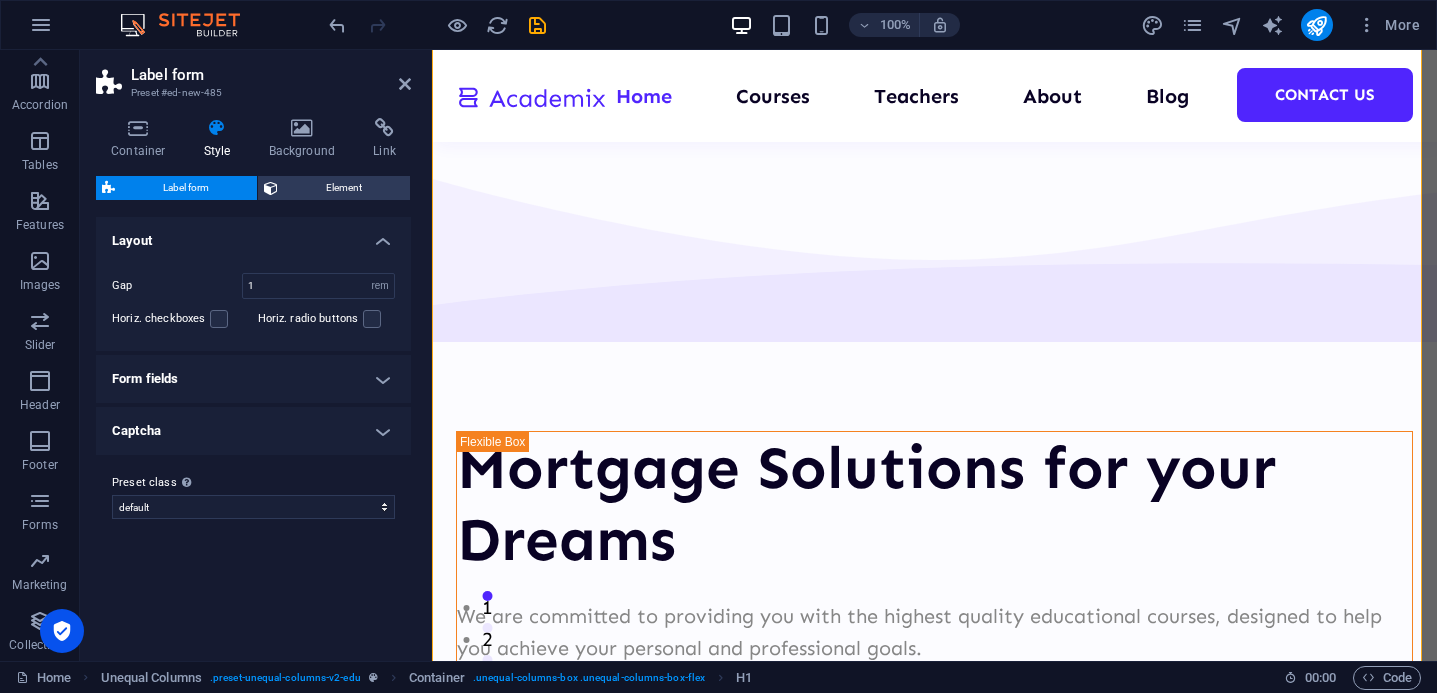 scroll, scrollTop: 966, scrollLeft: 0, axis: vertical 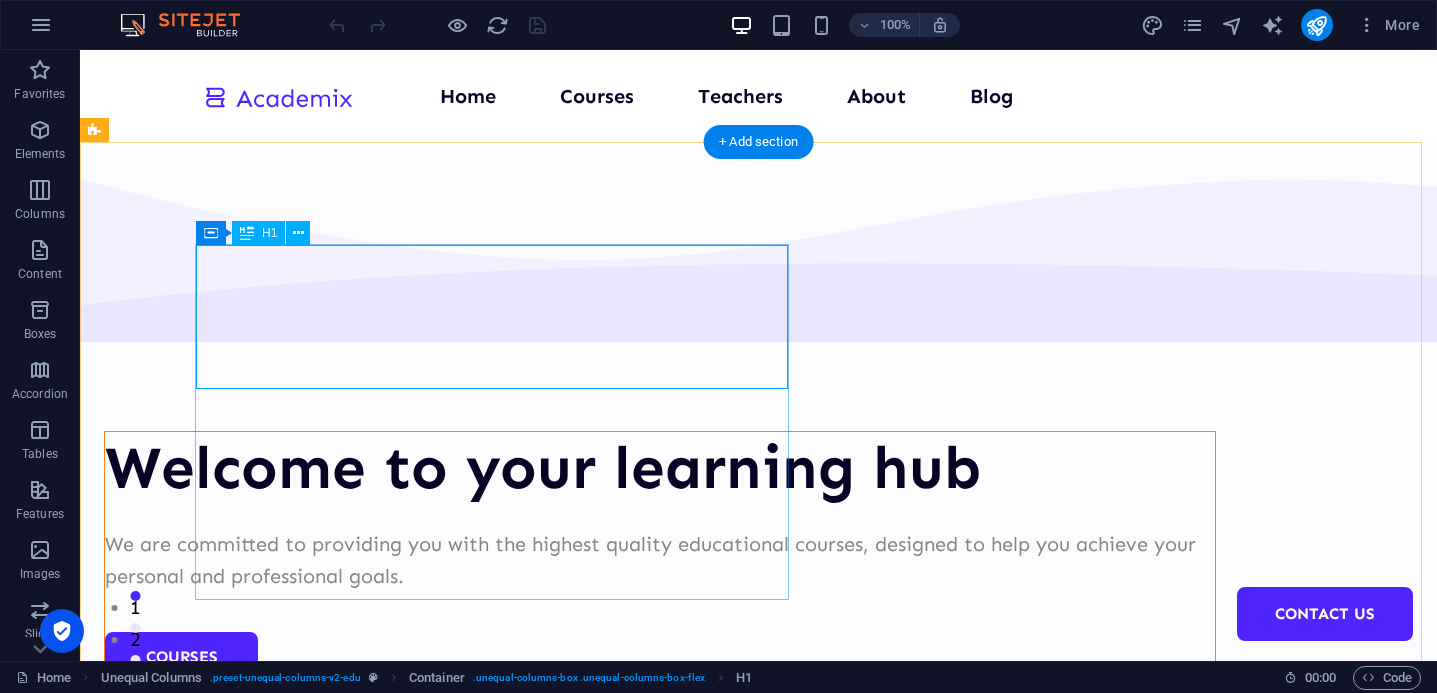 click on "Welcome to your learning hub" at bounding box center (660, 468) 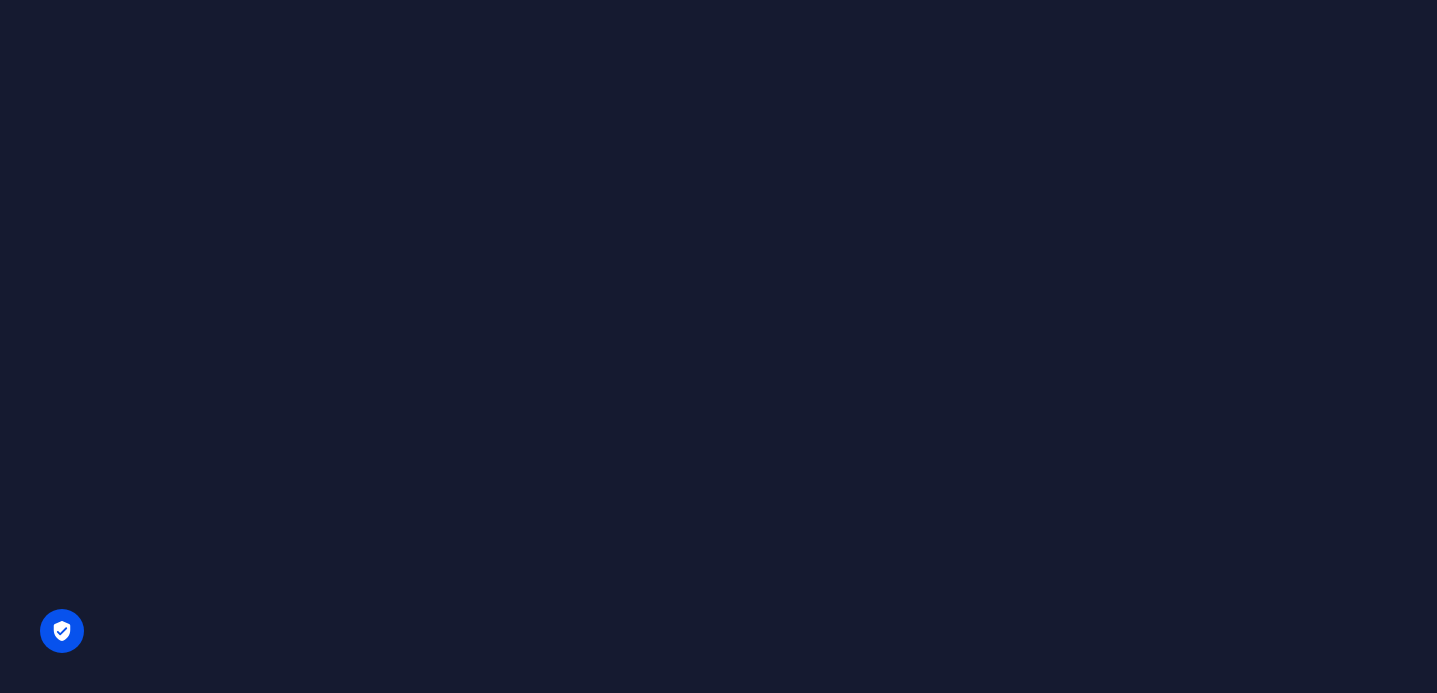 scroll, scrollTop: 0, scrollLeft: 0, axis: both 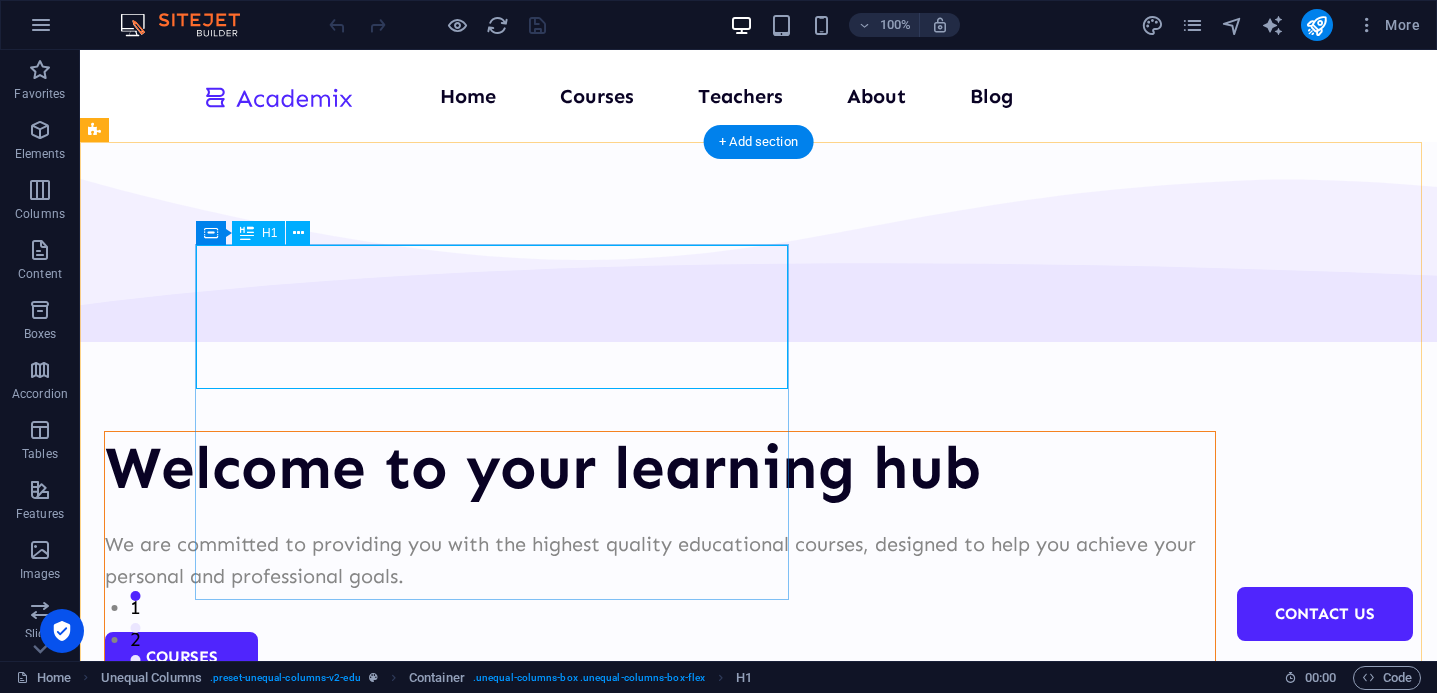 click on "Welcome to your learning hub" at bounding box center (660, 468) 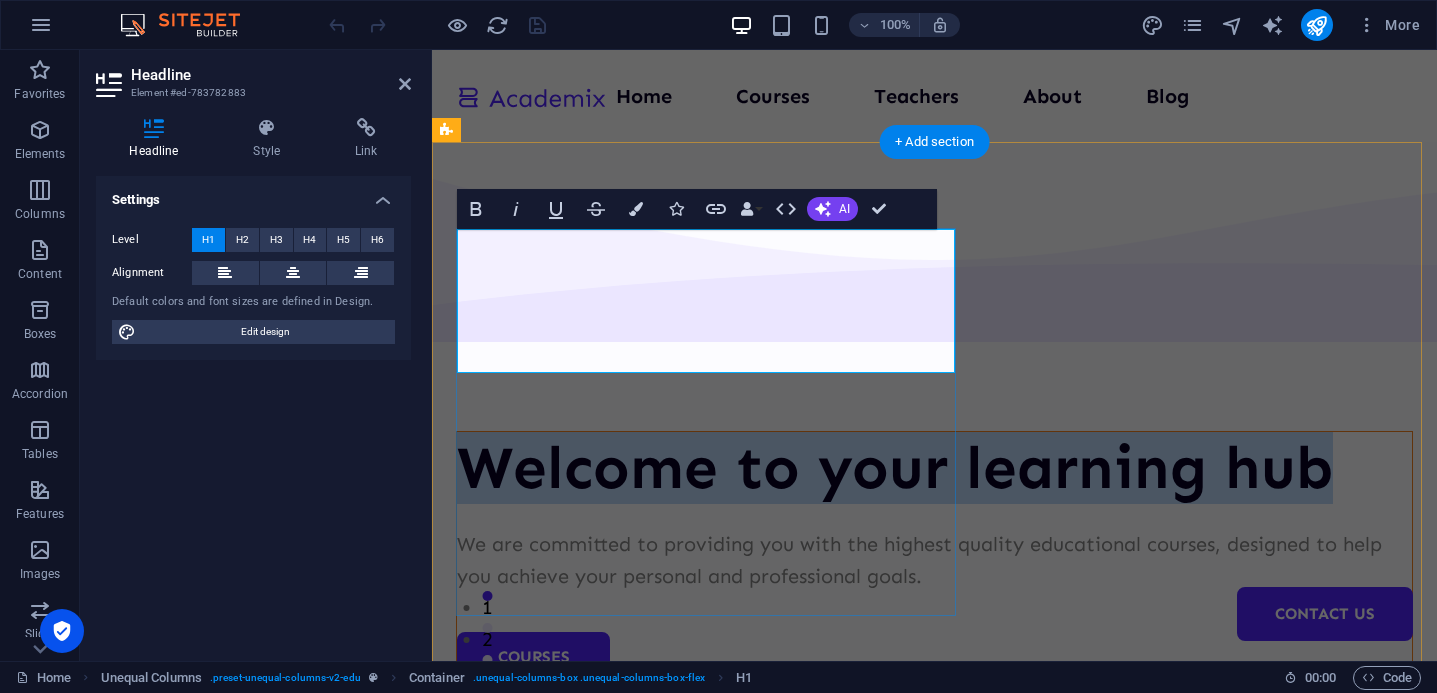 type 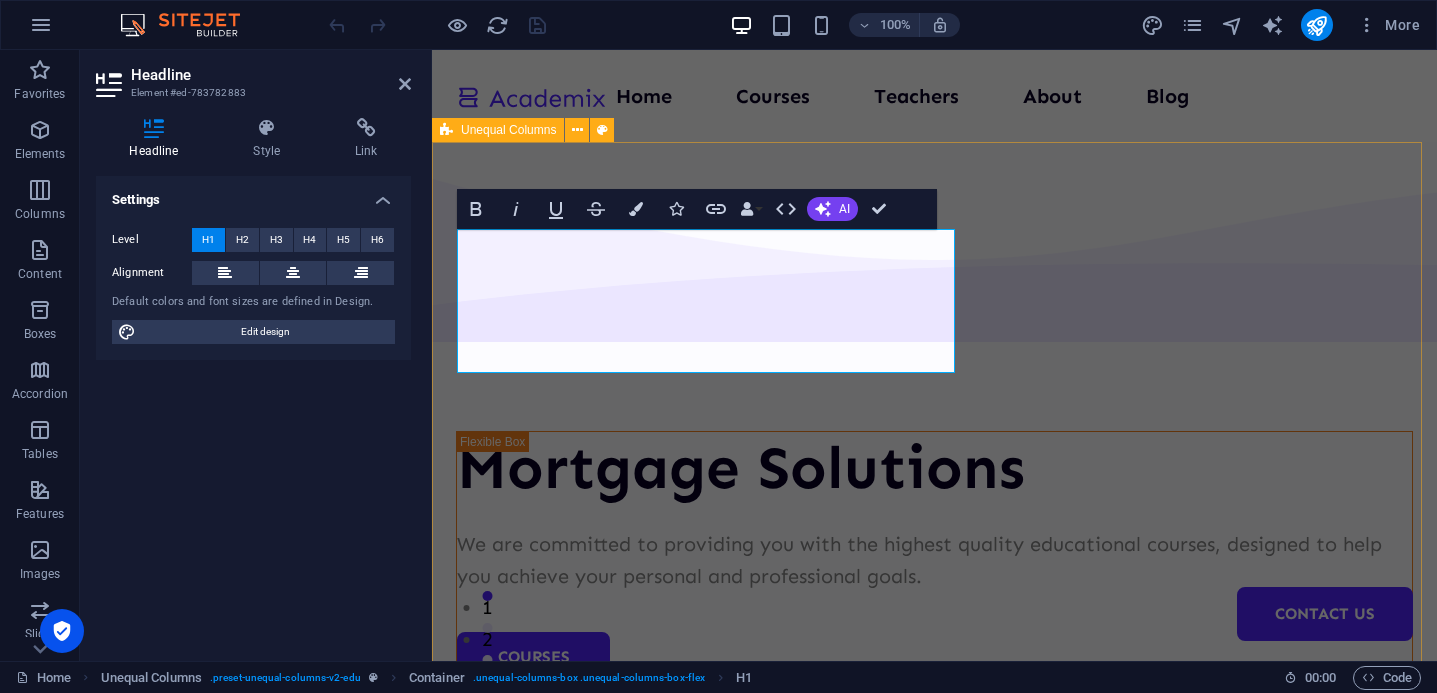 click on "Mortgage Solutions We are committed to providing you with the highest quality educational courses, designed to help you achieve your personal and professional goals. Courses About Us" at bounding box center [934, 777] 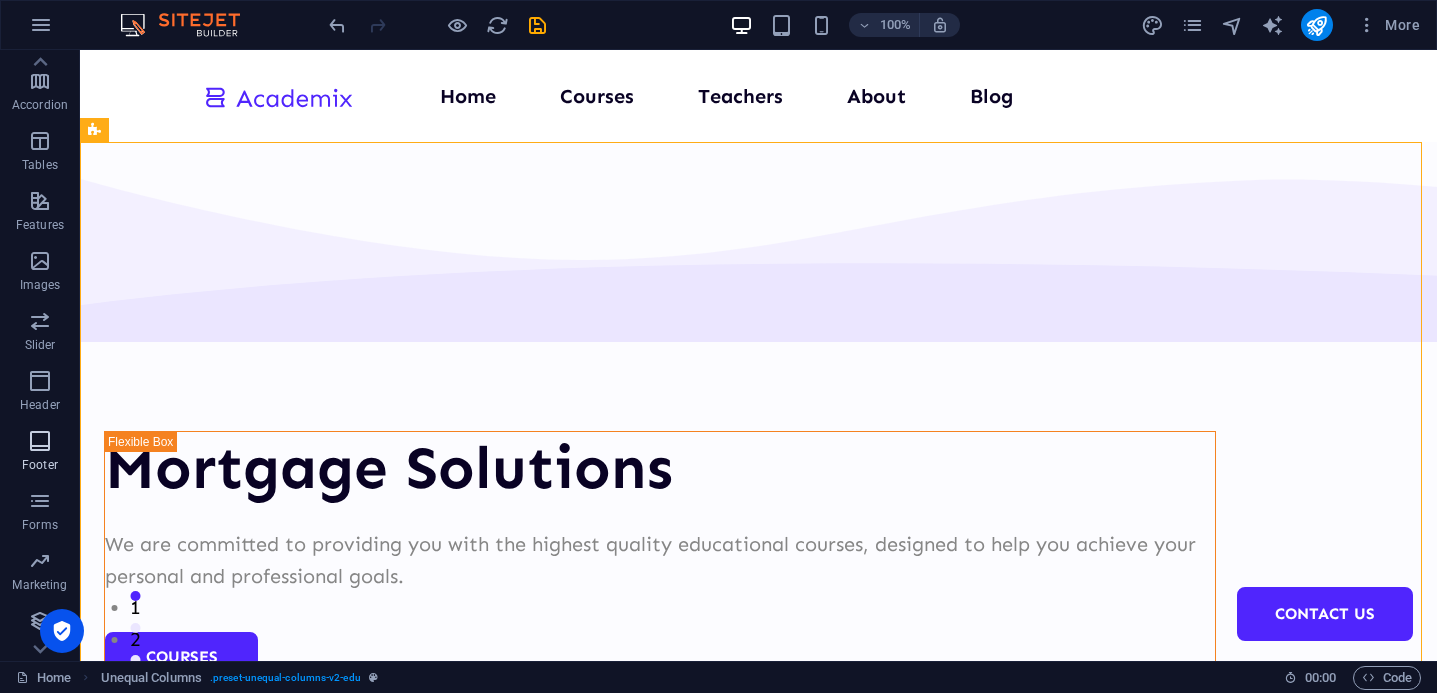 scroll, scrollTop: 289, scrollLeft: 0, axis: vertical 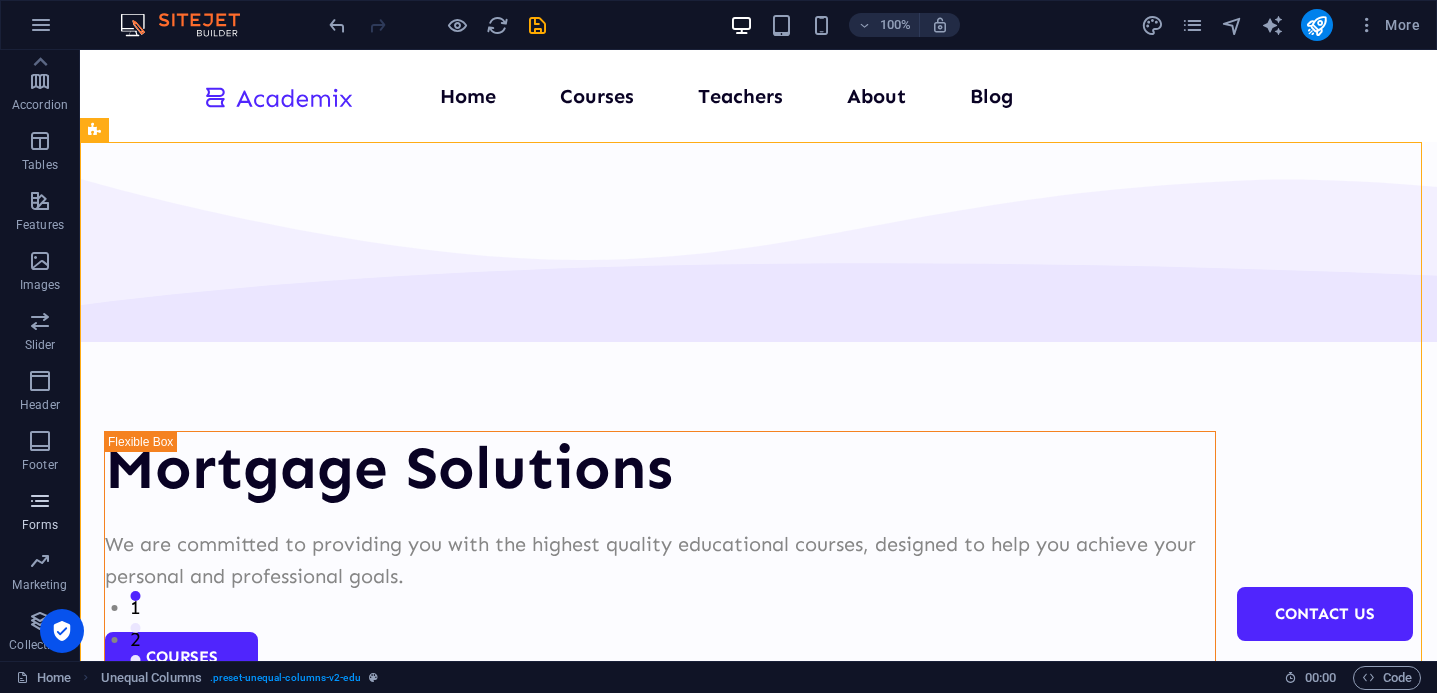 click at bounding box center (40, 501) 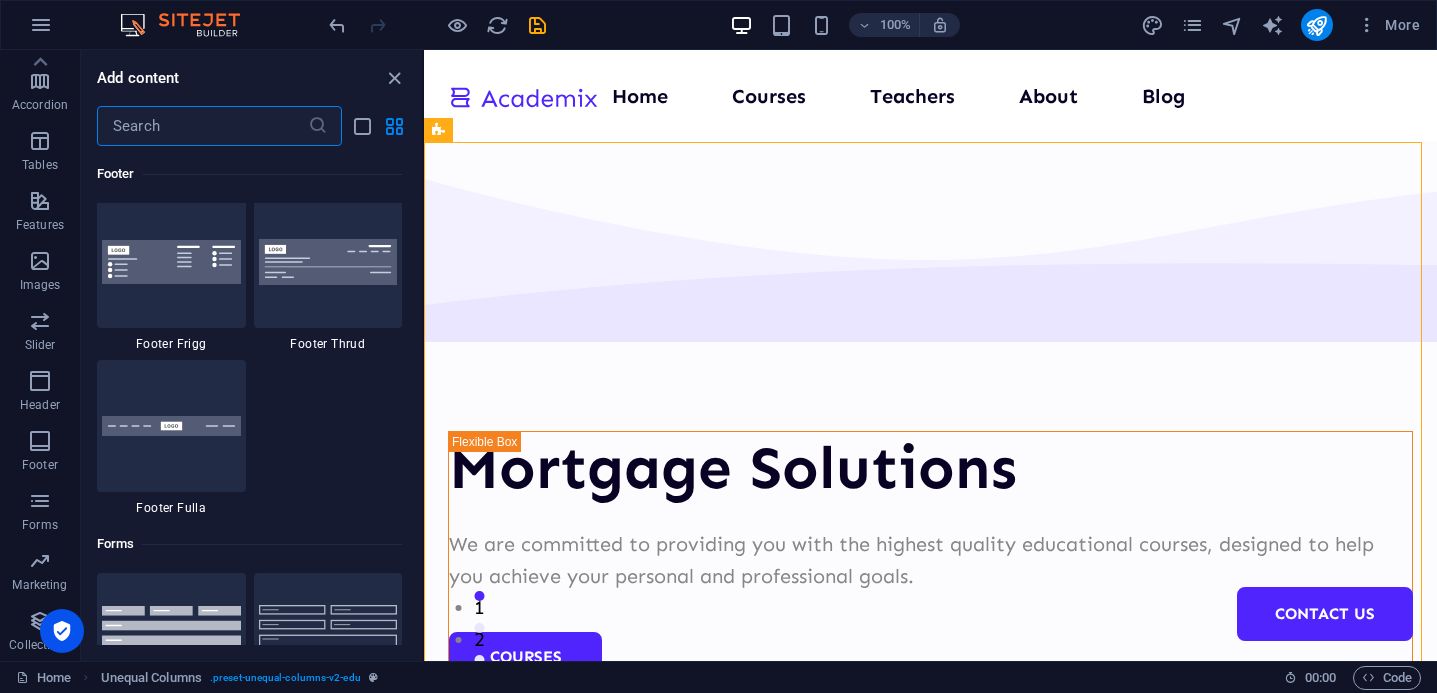 scroll, scrollTop: 14436, scrollLeft: 0, axis: vertical 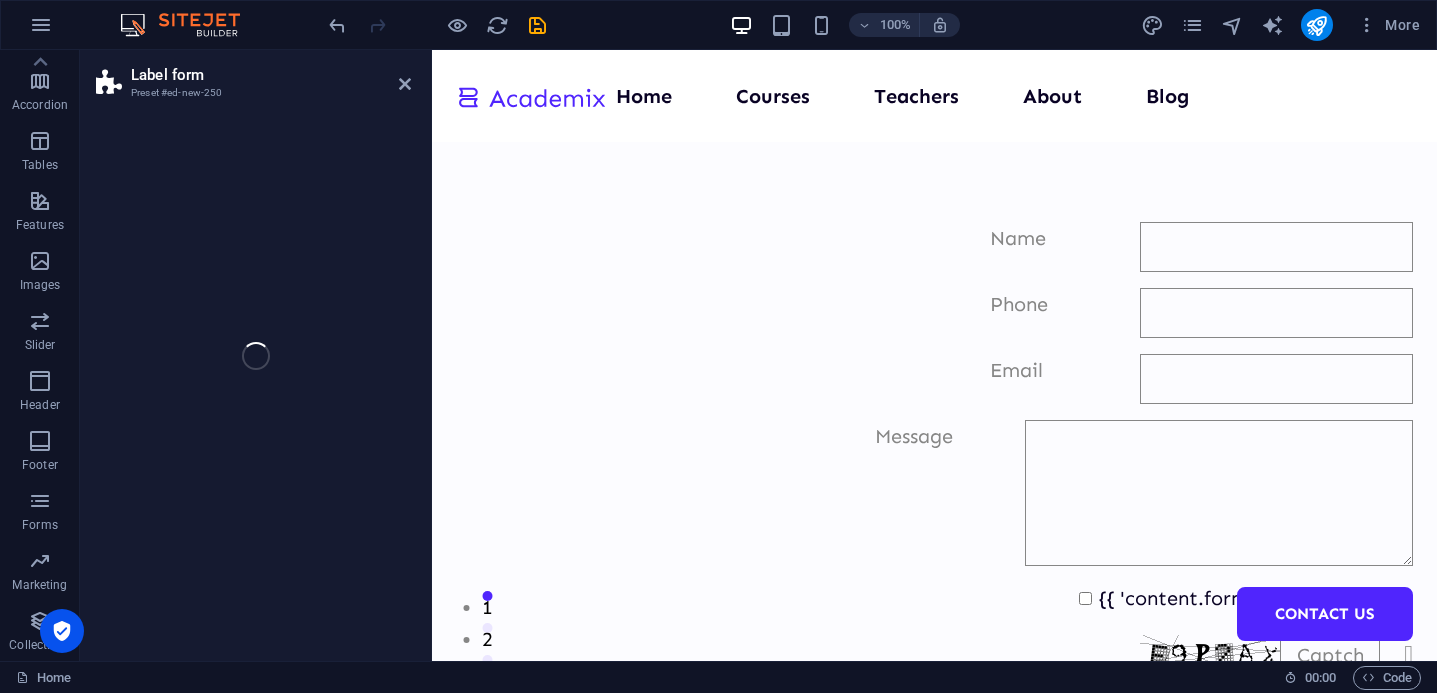 select on "rem" 